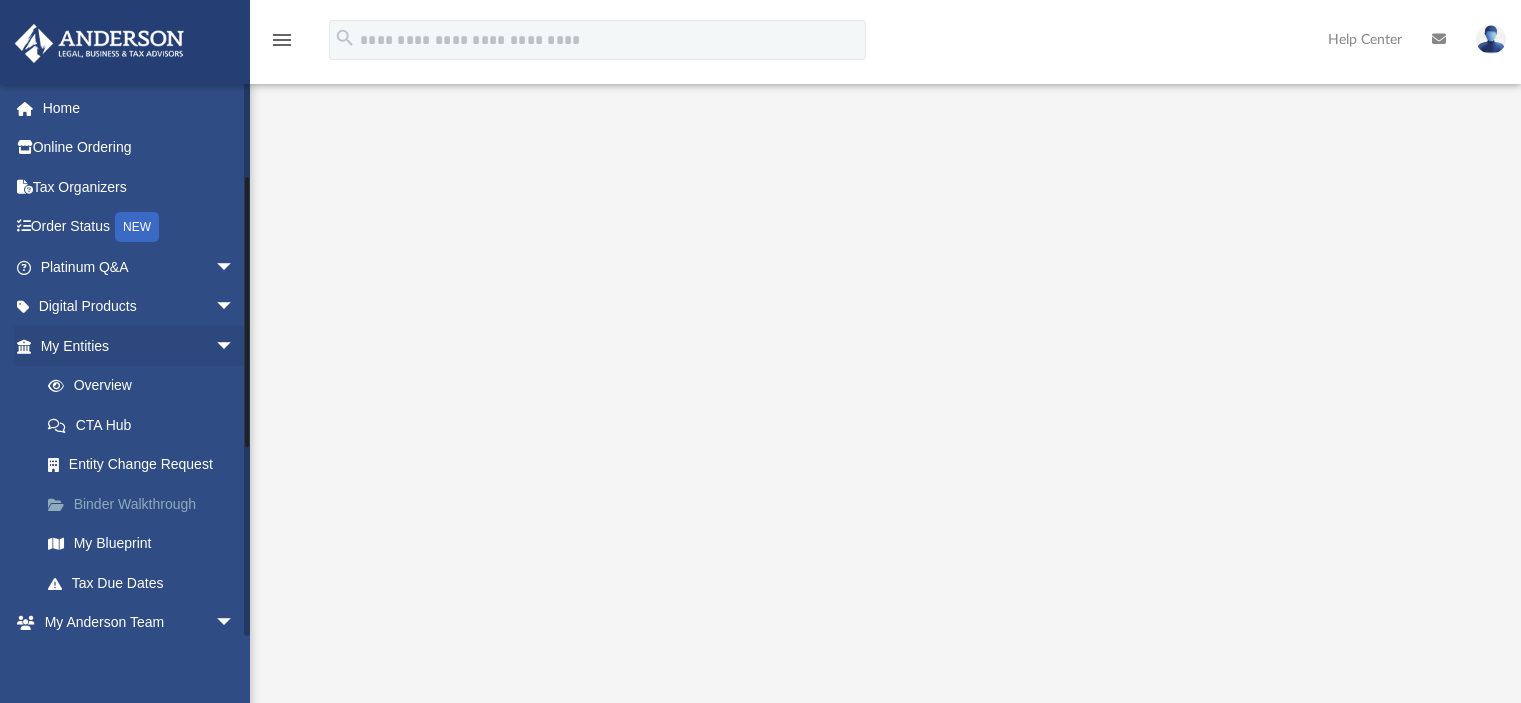 scroll, scrollTop: 0, scrollLeft: 0, axis: both 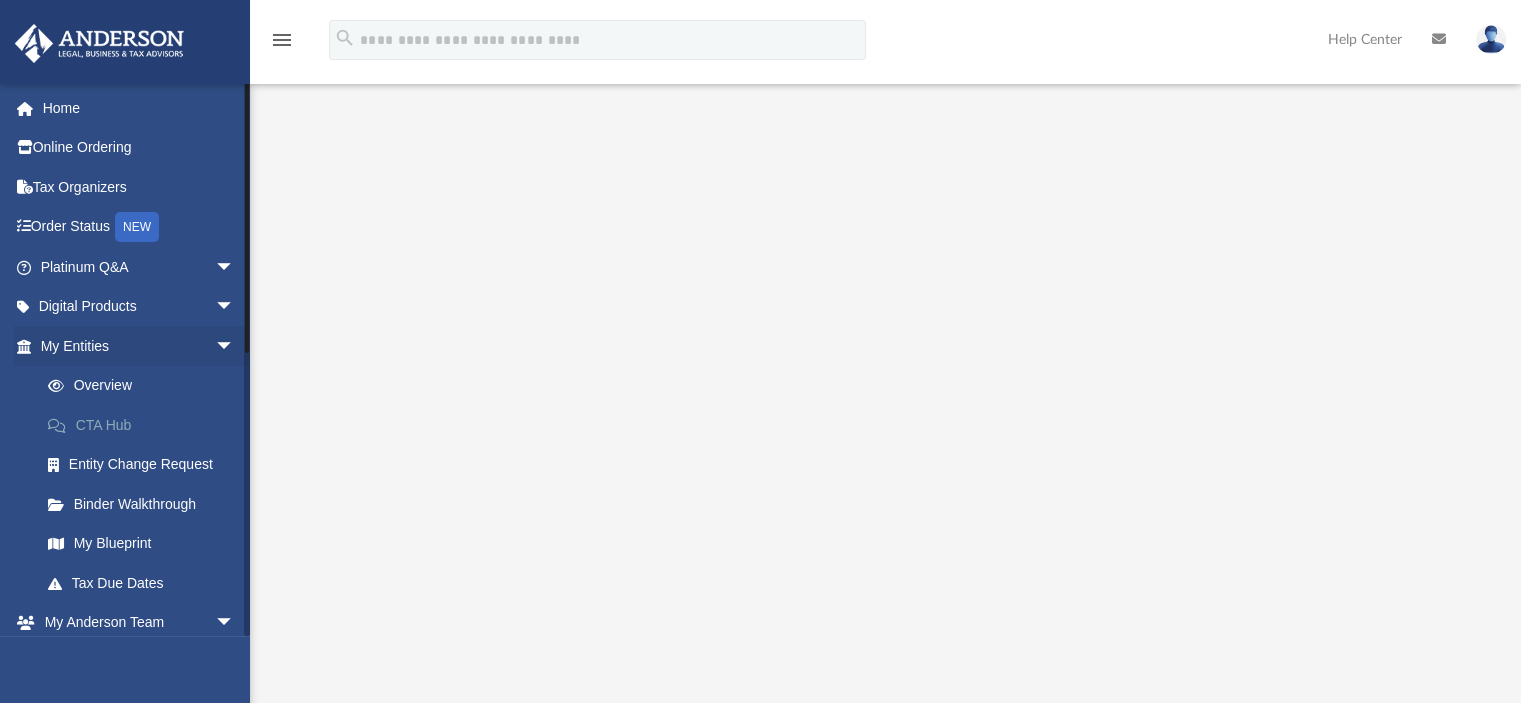 click on "Digital Products arrow_drop_down" at bounding box center (139, 307) 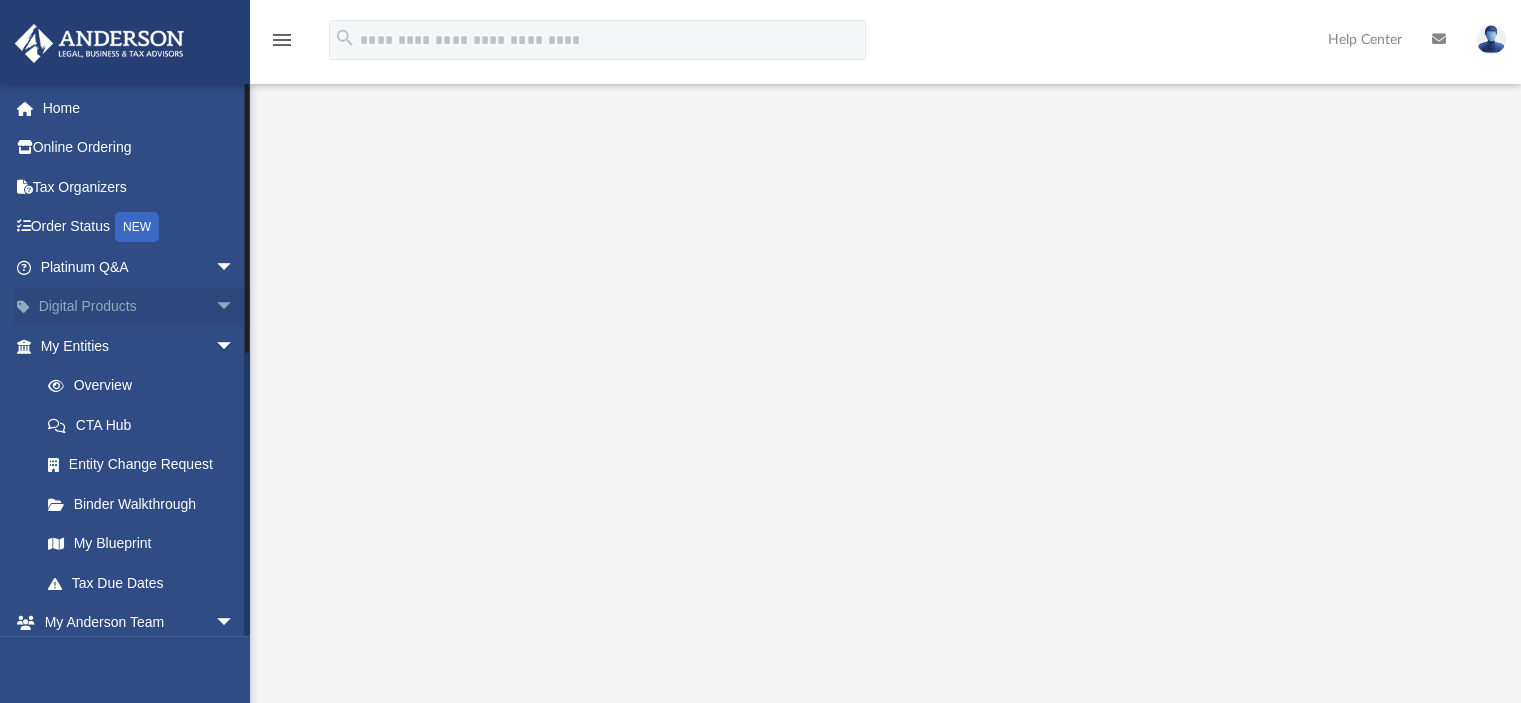 drag, startPoint x: 208, startPoint y: 303, endPoint x: 158, endPoint y: 410, distance: 118.10589 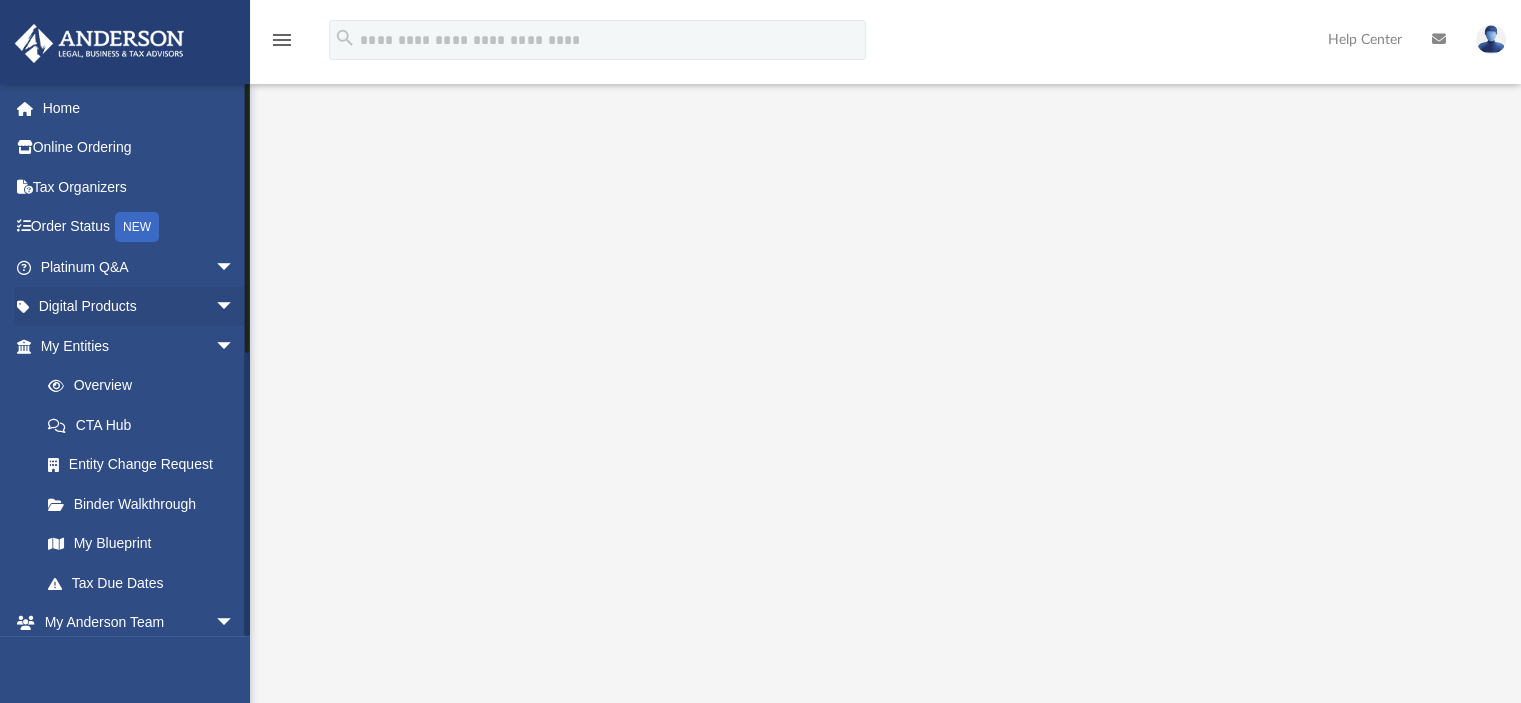 click on "arrow_drop_down" at bounding box center [235, 307] 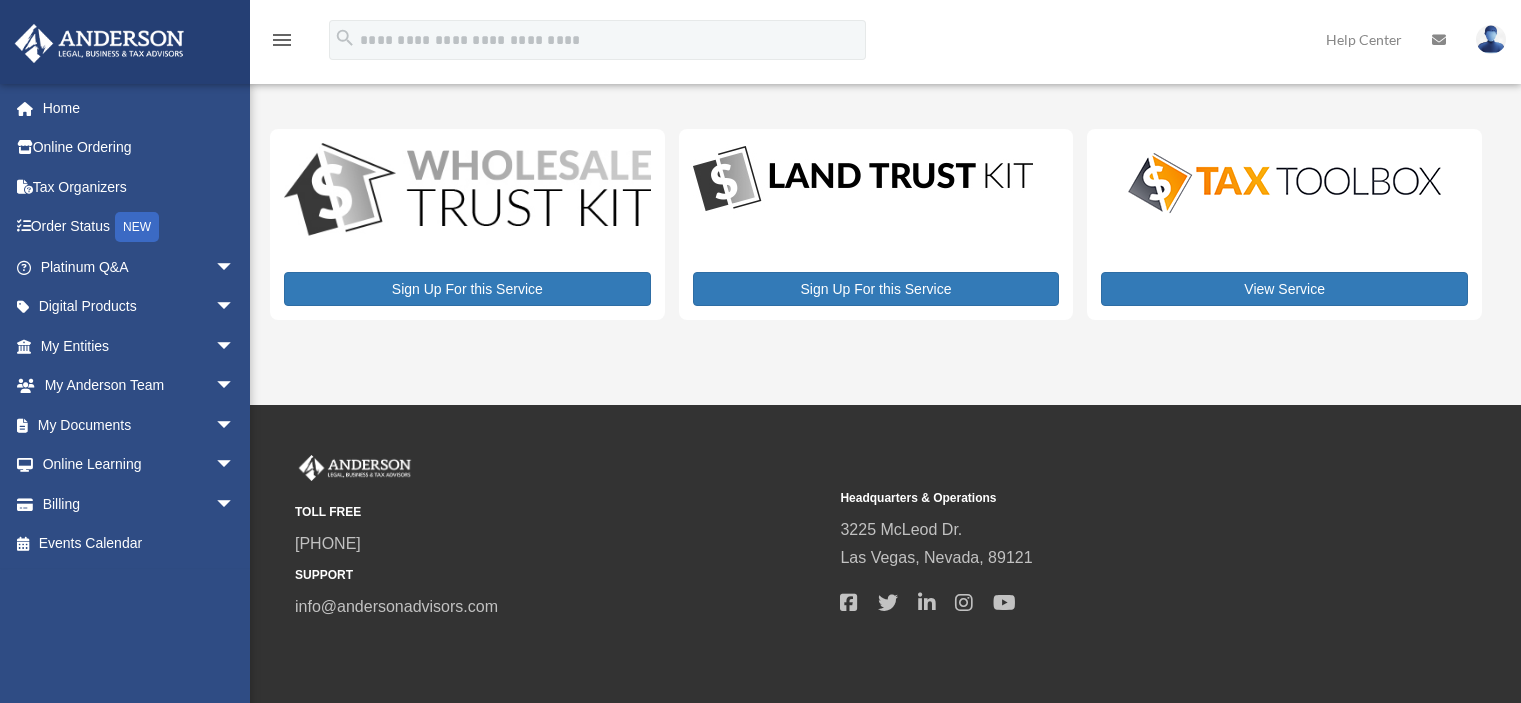 scroll, scrollTop: 0, scrollLeft: 0, axis: both 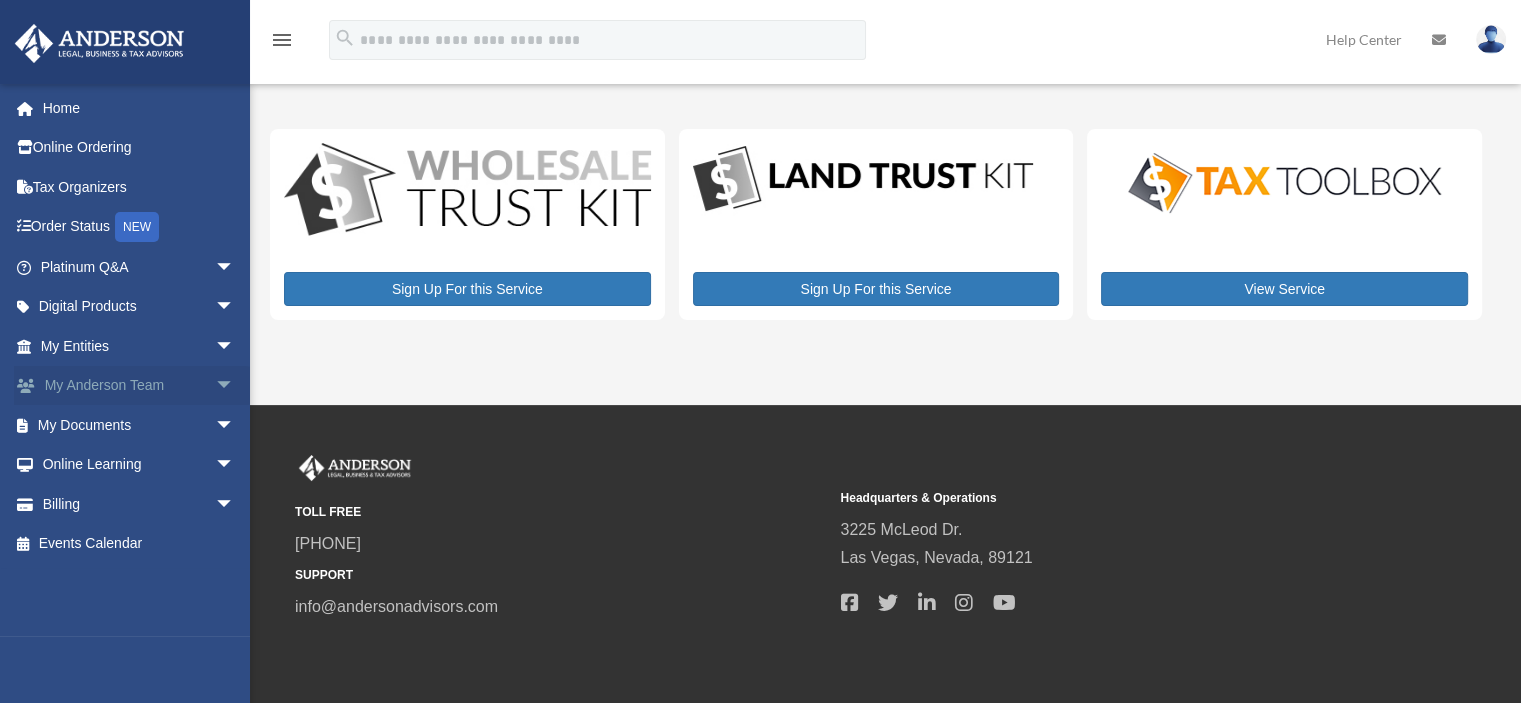click on "arrow_drop_down" at bounding box center [235, 386] 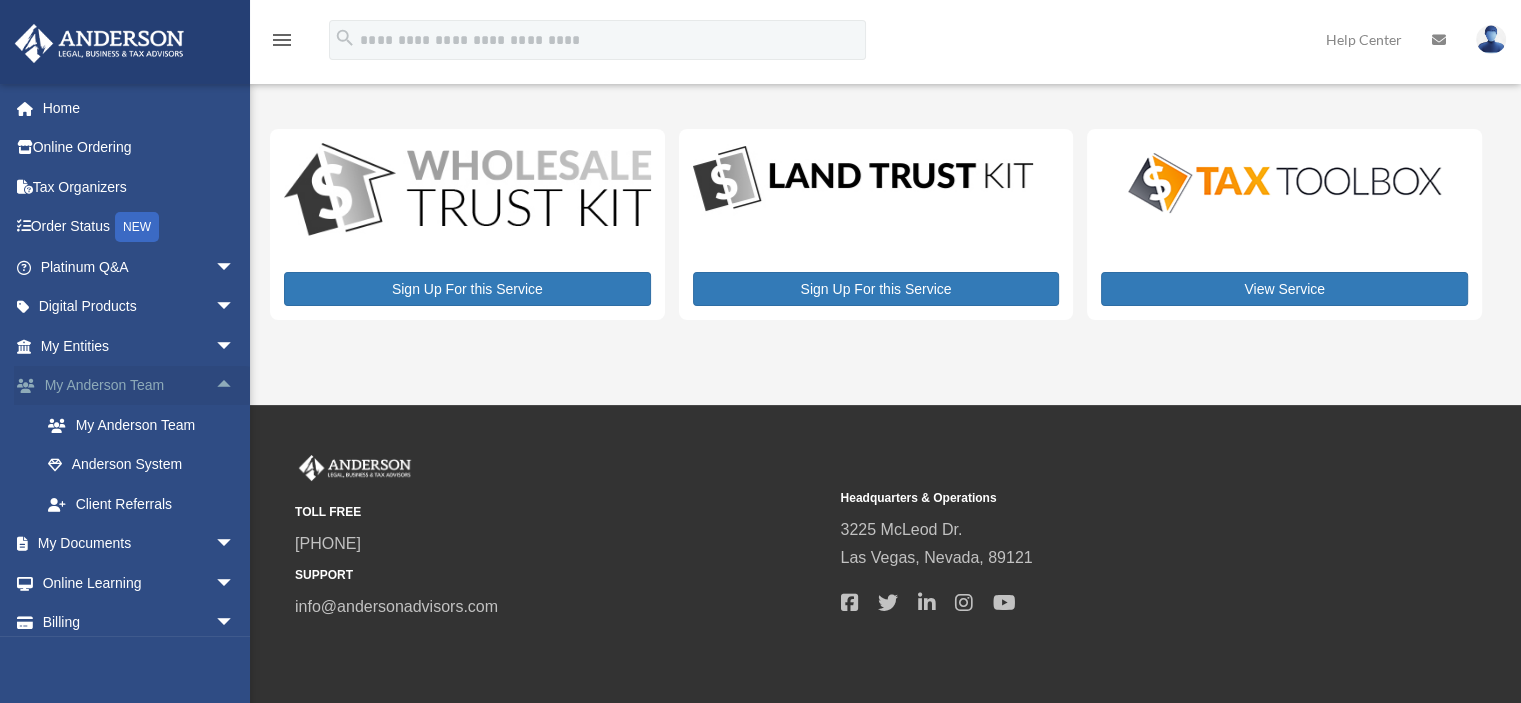 click on "arrow_drop_up" at bounding box center [235, 386] 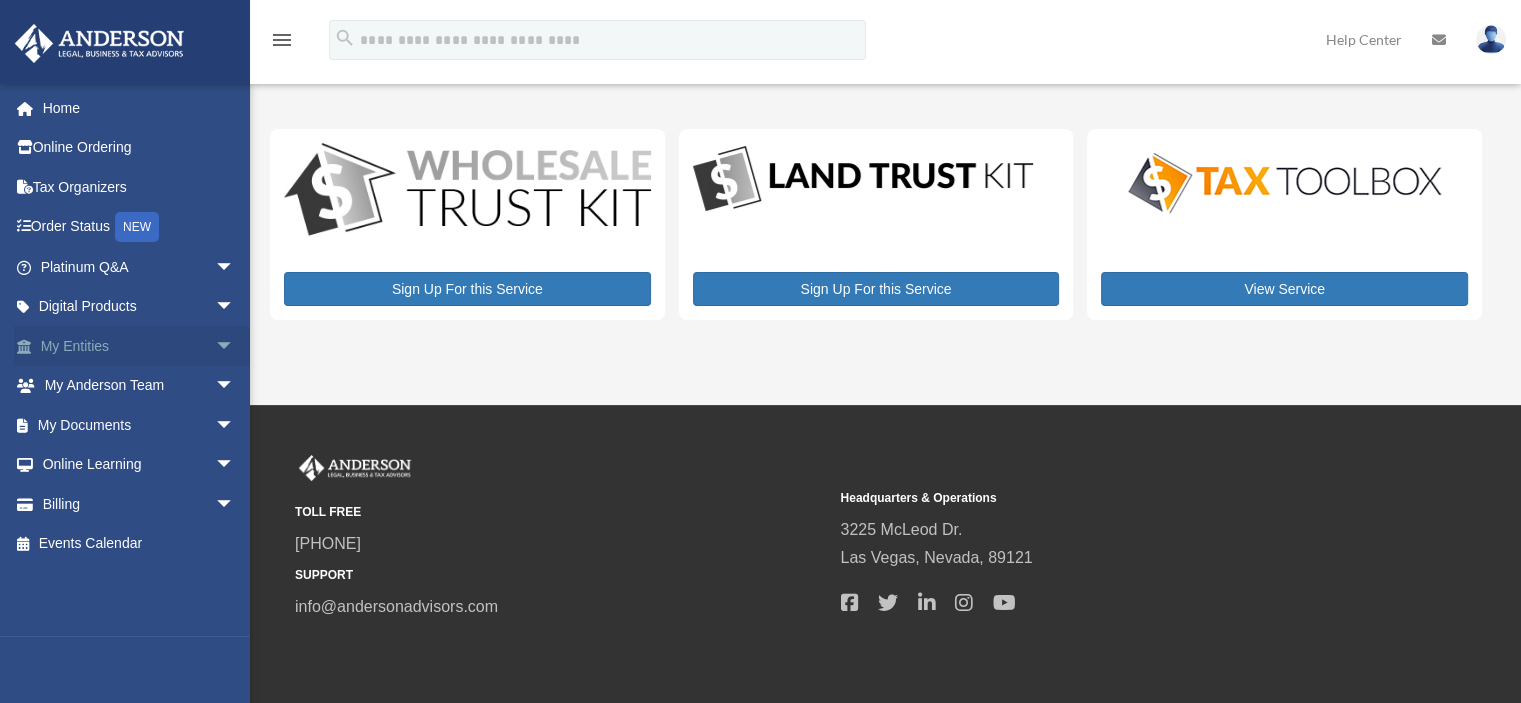 click on "arrow_drop_down" at bounding box center (235, 346) 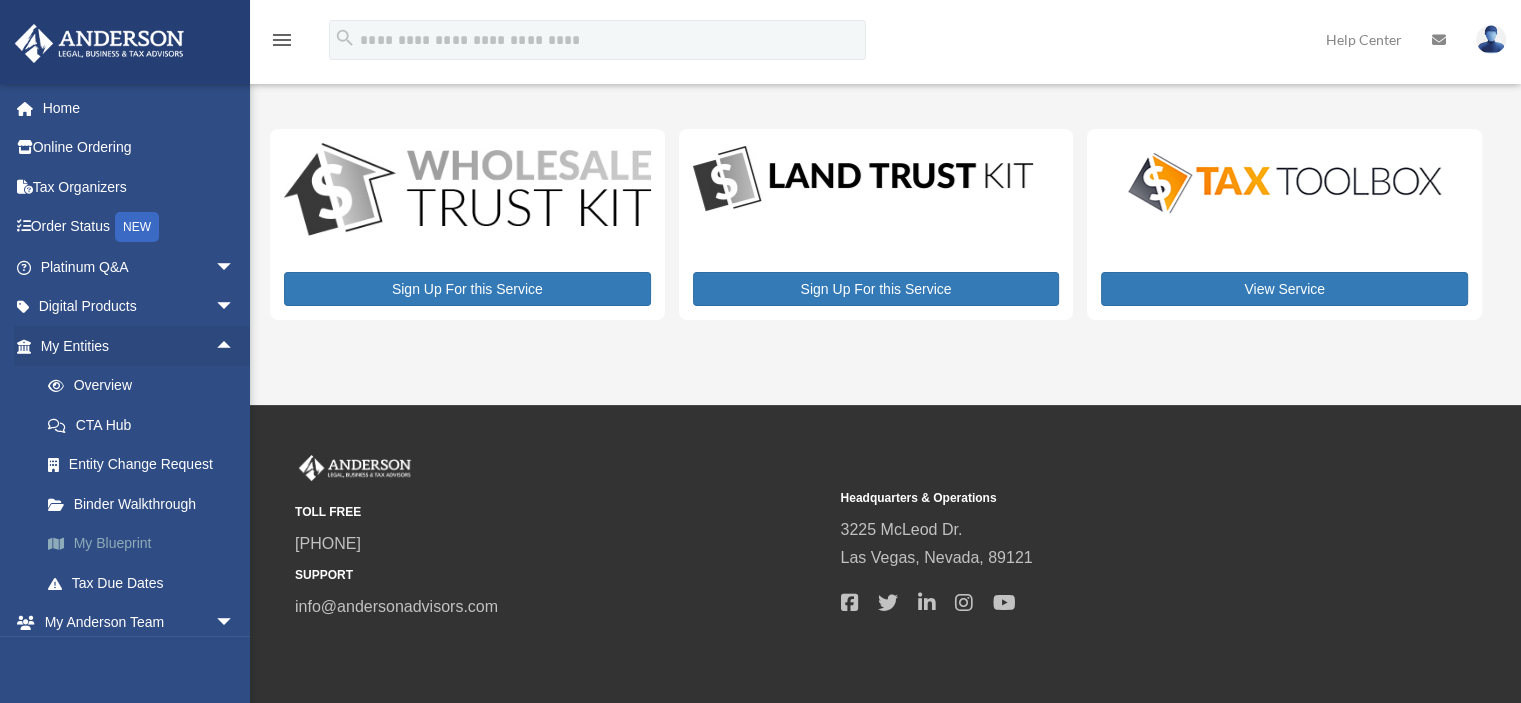 click on "My Blueprint" at bounding box center [146, 544] 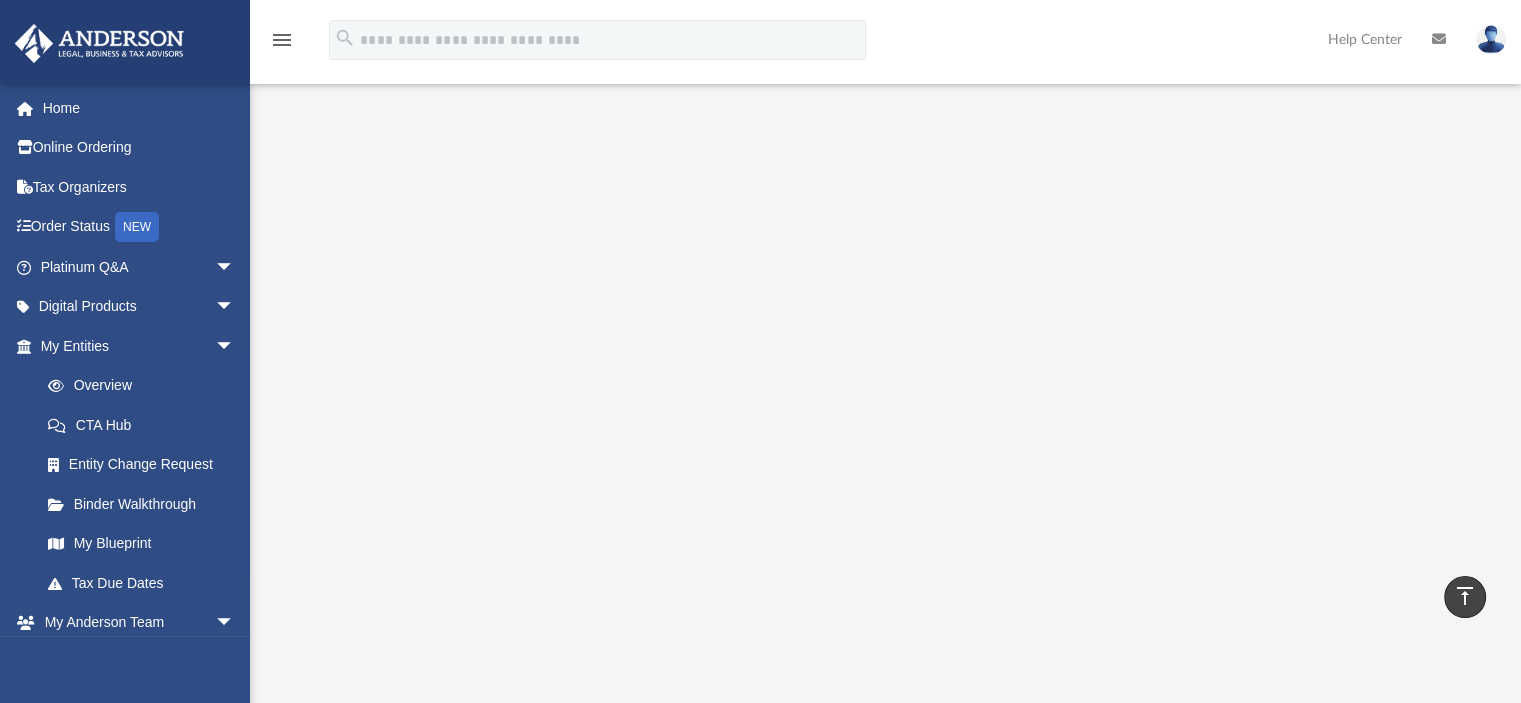 scroll, scrollTop: 39, scrollLeft: 0, axis: vertical 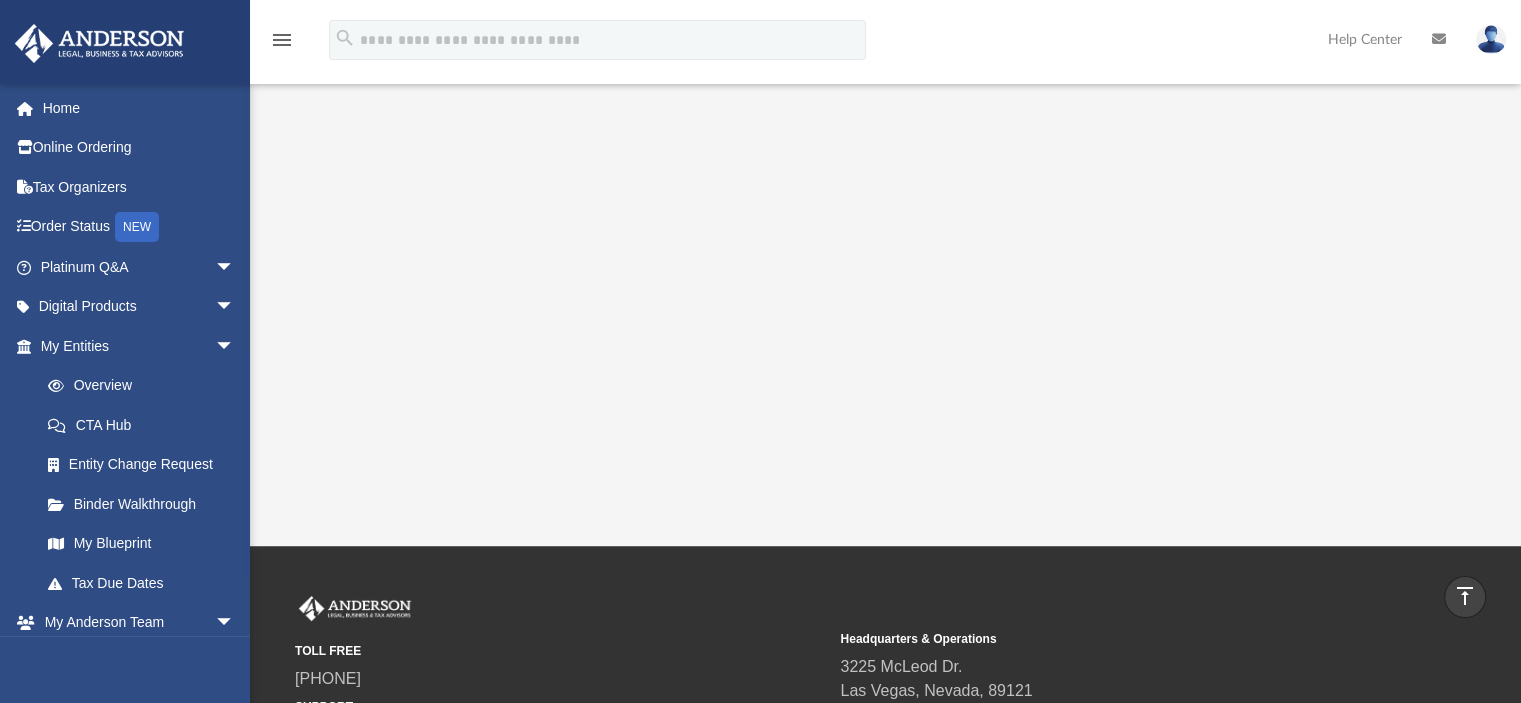 drag, startPoint x: 1481, startPoint y: 174, endPoint x: 1471, endPoint y: 213, distance: 40.261642 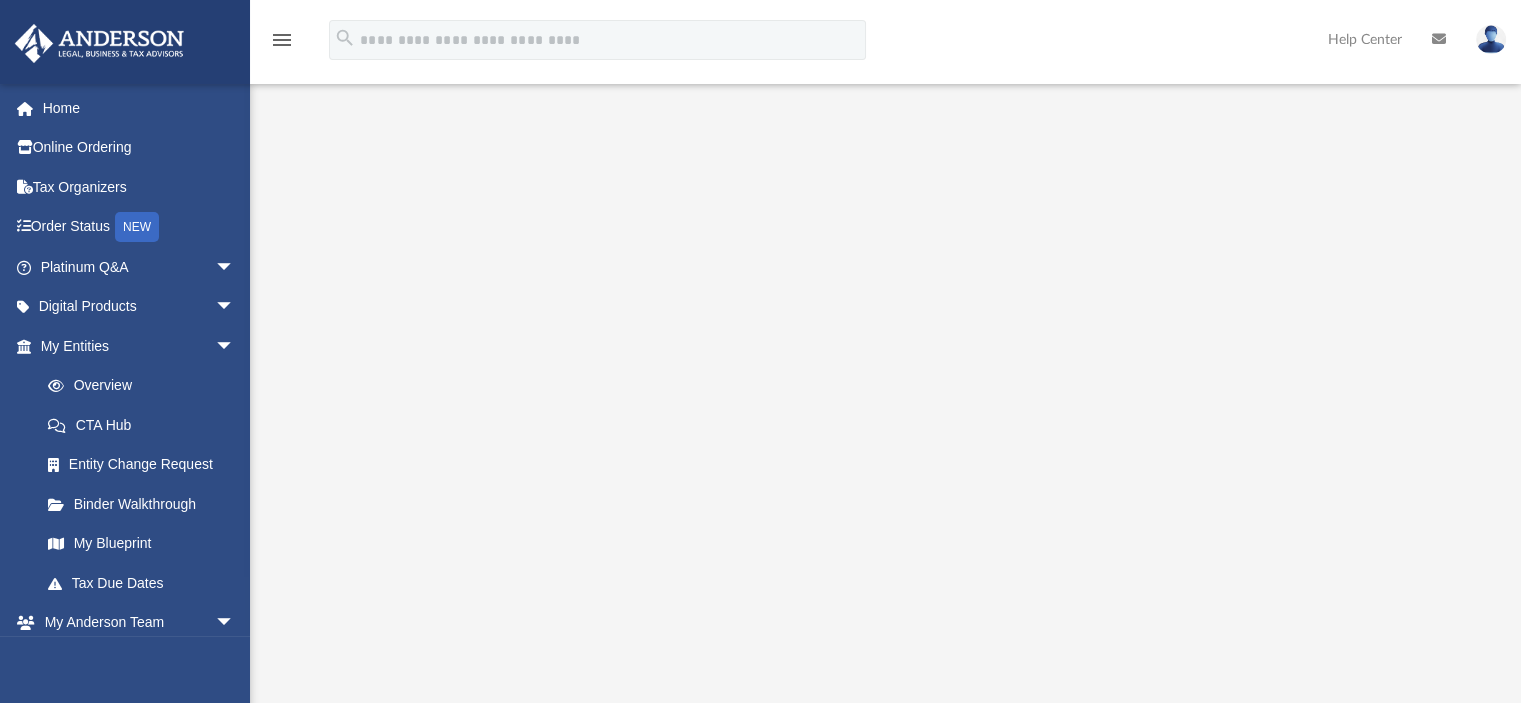 scroll, scrollTop: 339, scrollLeft: 0, axis: vertical 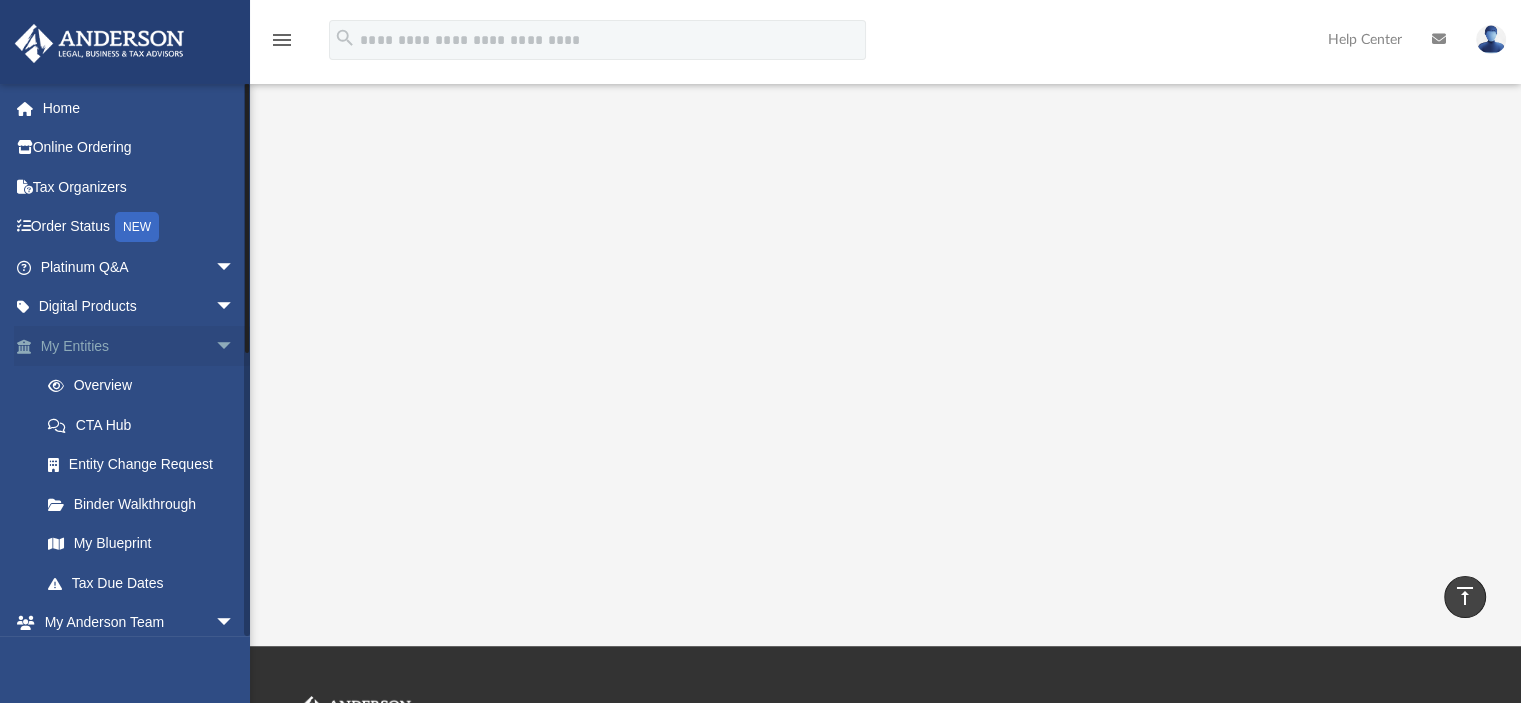 click on "arrow_drop_down" at bounding box center [235, 346] 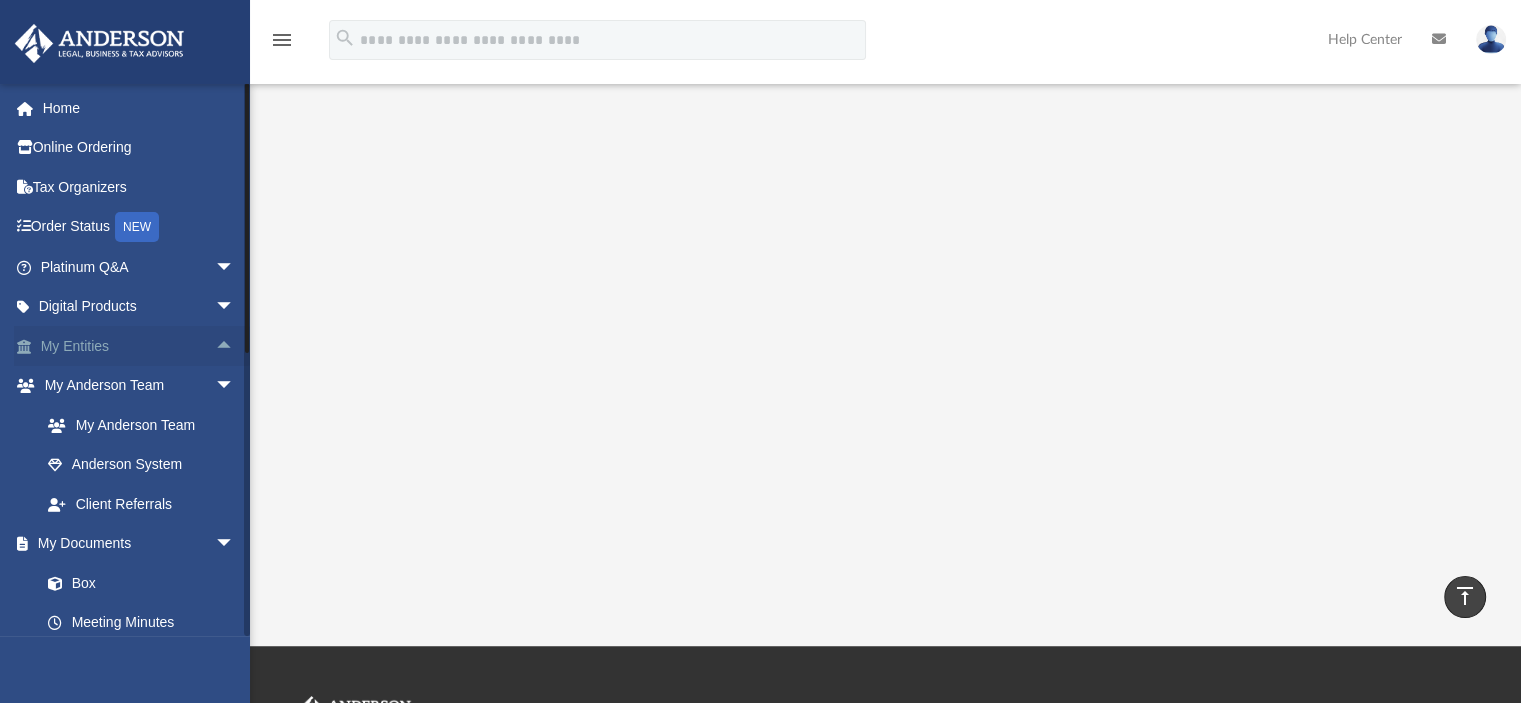 click on "arrow_drop_up" at bounding box center (235, 346) 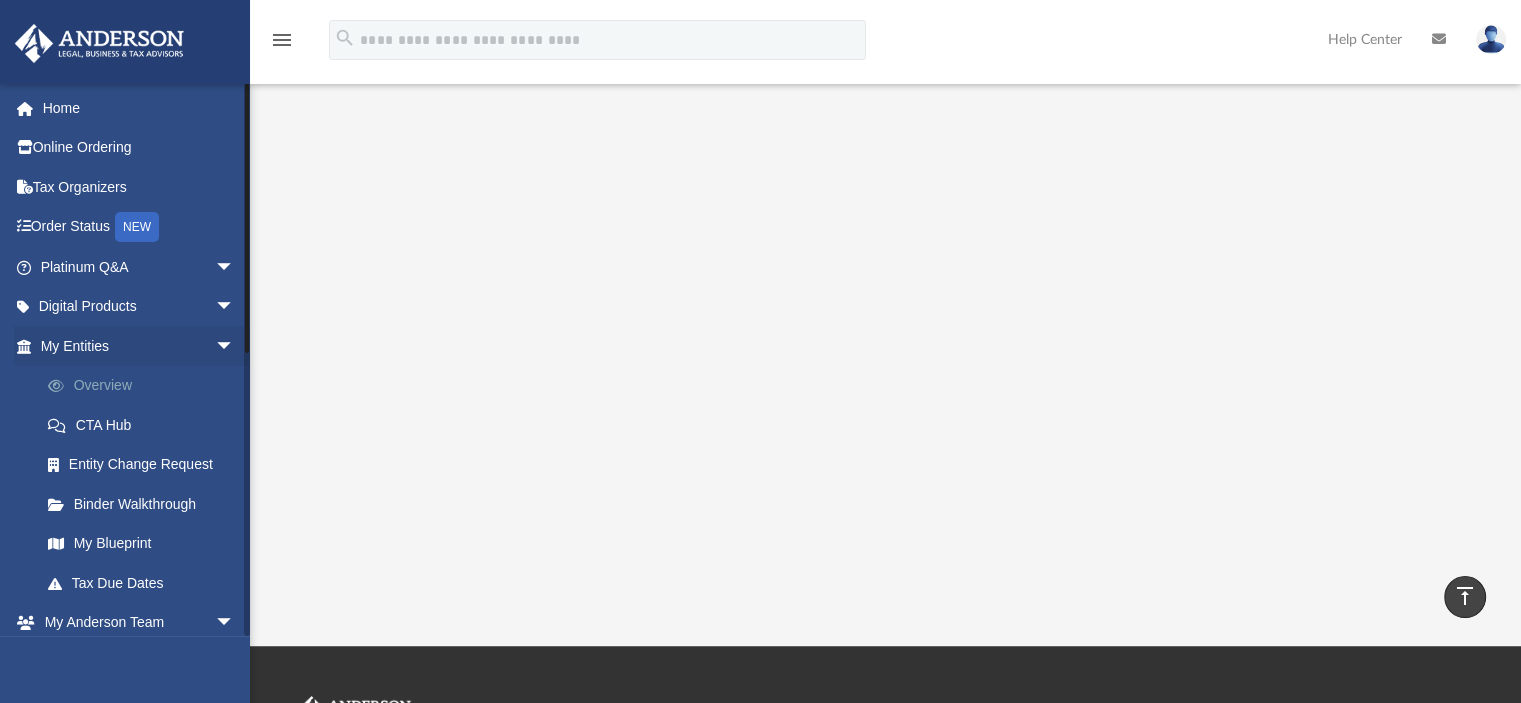 click on "Overview" at bounding box center [146, 386] 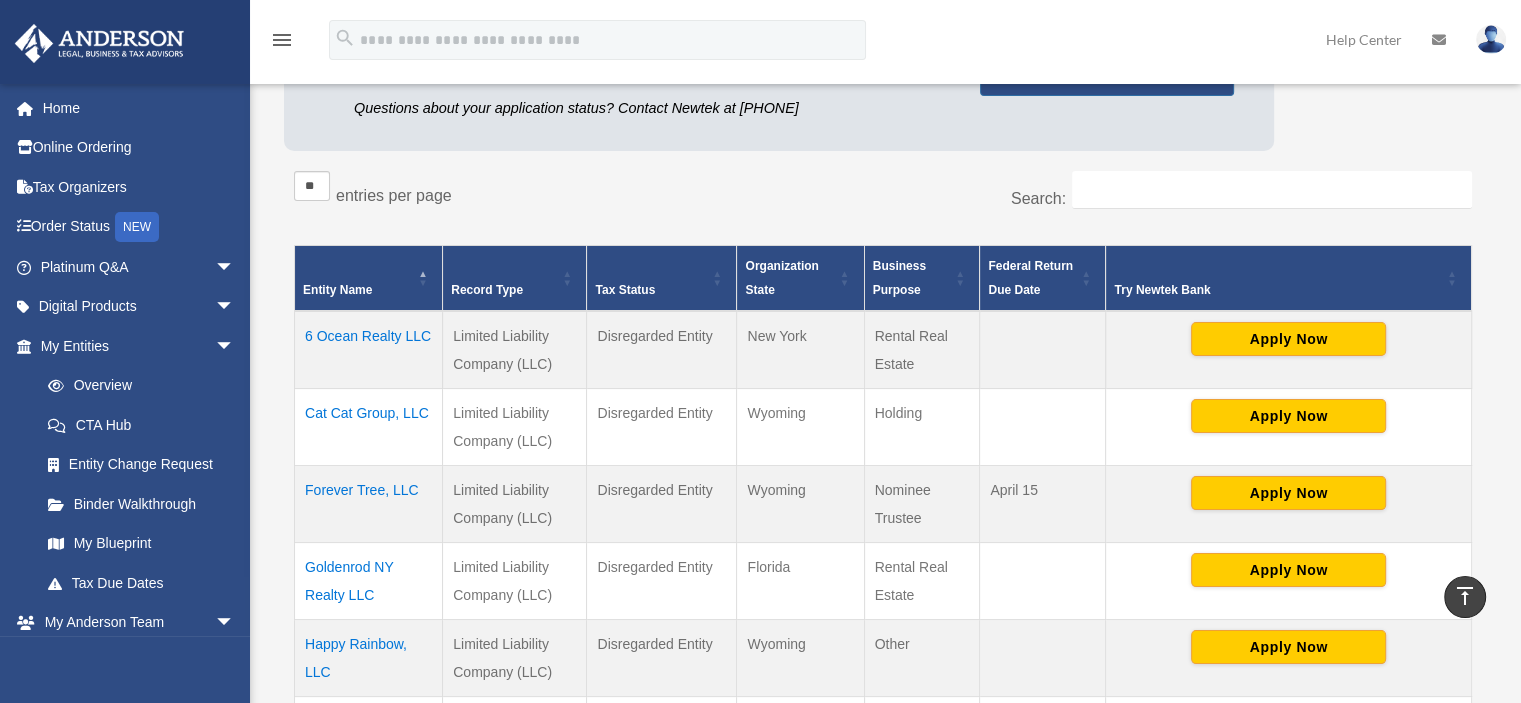 scroll, scrollTop: 200, scrollLeft: 0, axis: vertical 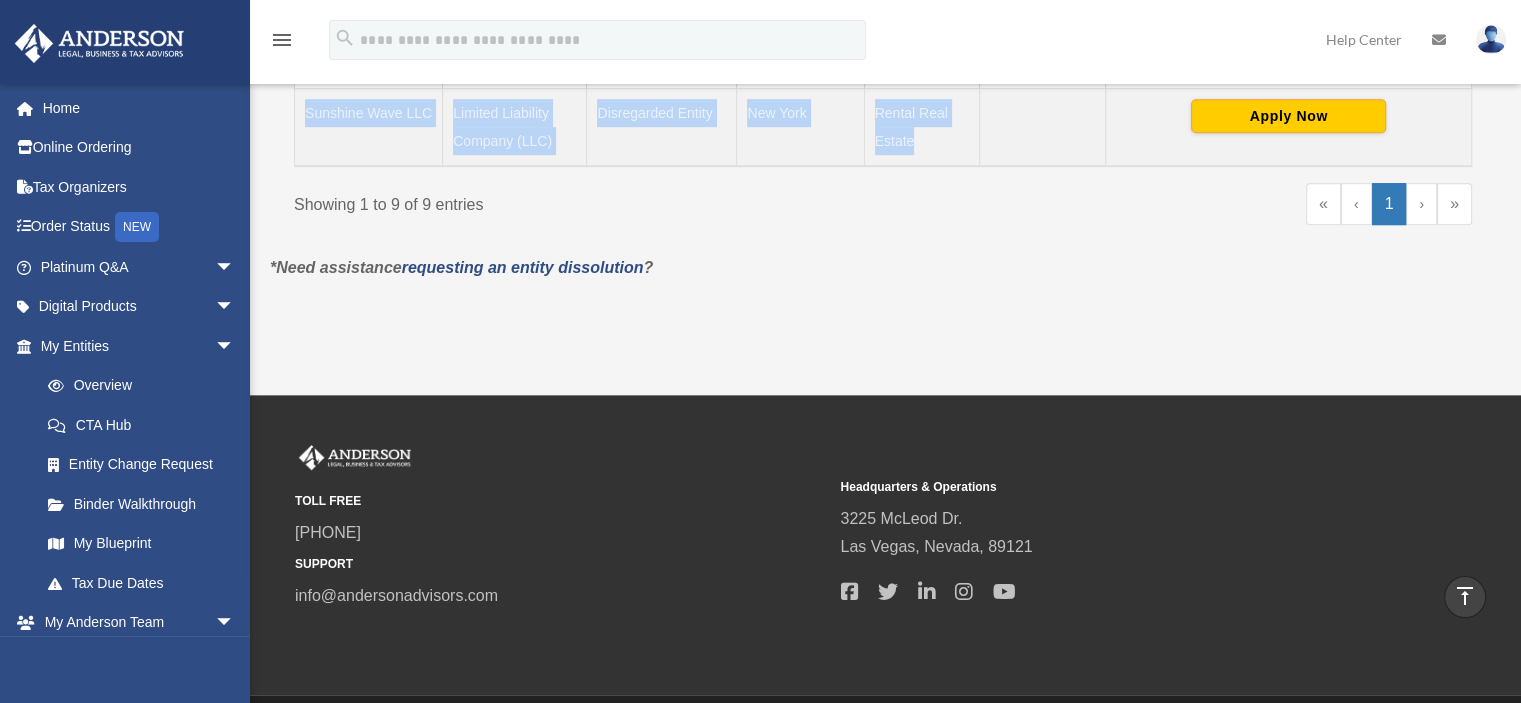 drag, startPoint x: 297, startPoint y: 299, endPoint x: 1065, endPoint y: 189, distance: 775.8376 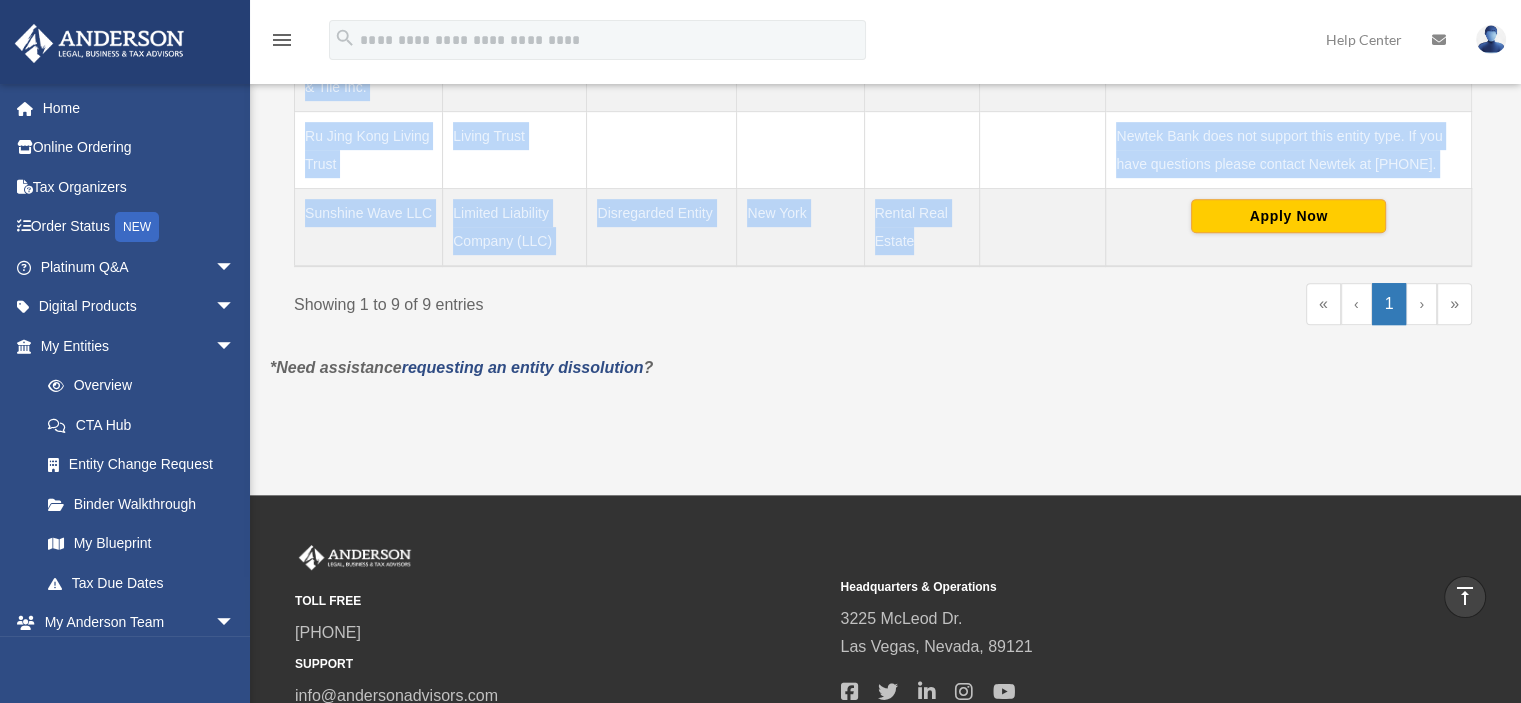 scroll, scrollTop: 896, scrollLeft: 0, axis: vertical 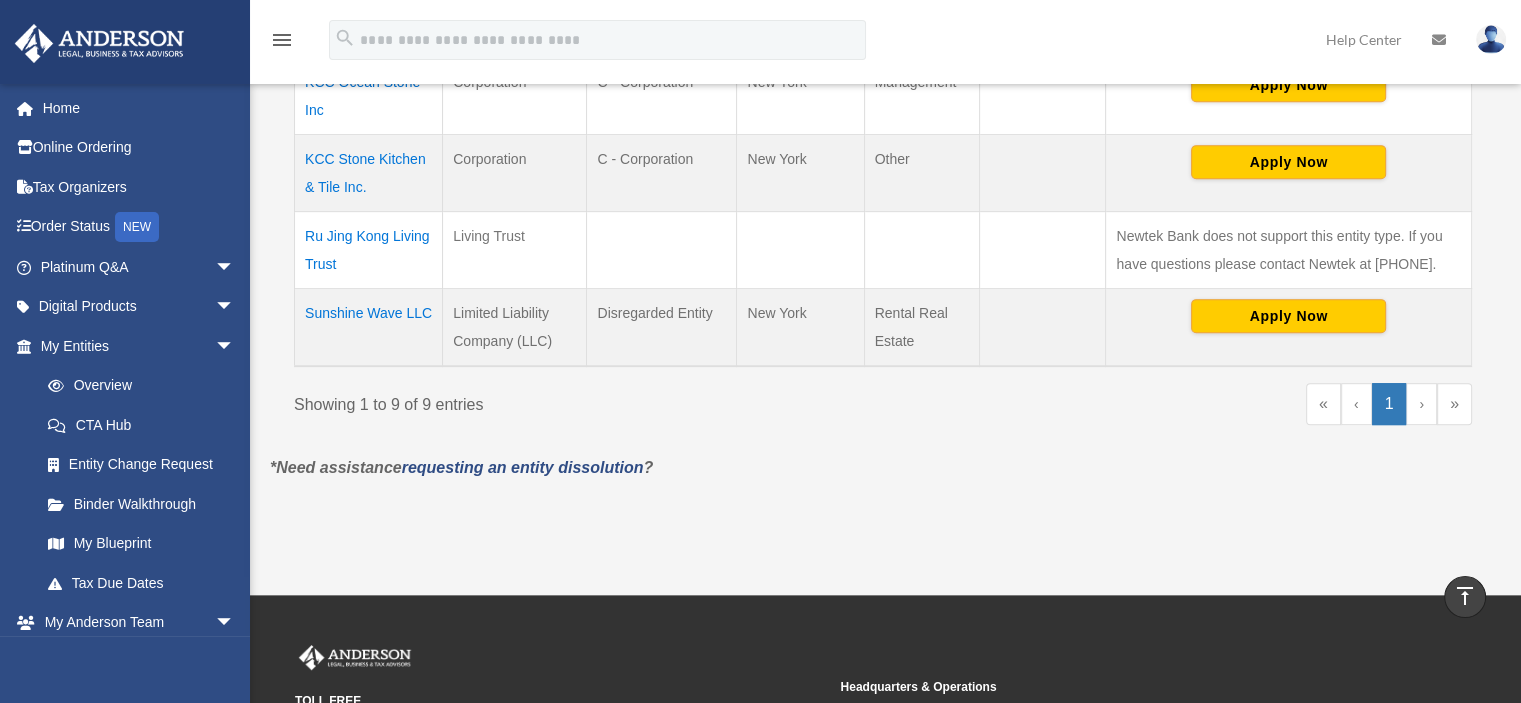 click on "« ‹ 1 › »" at bounding box center [1185, 413] 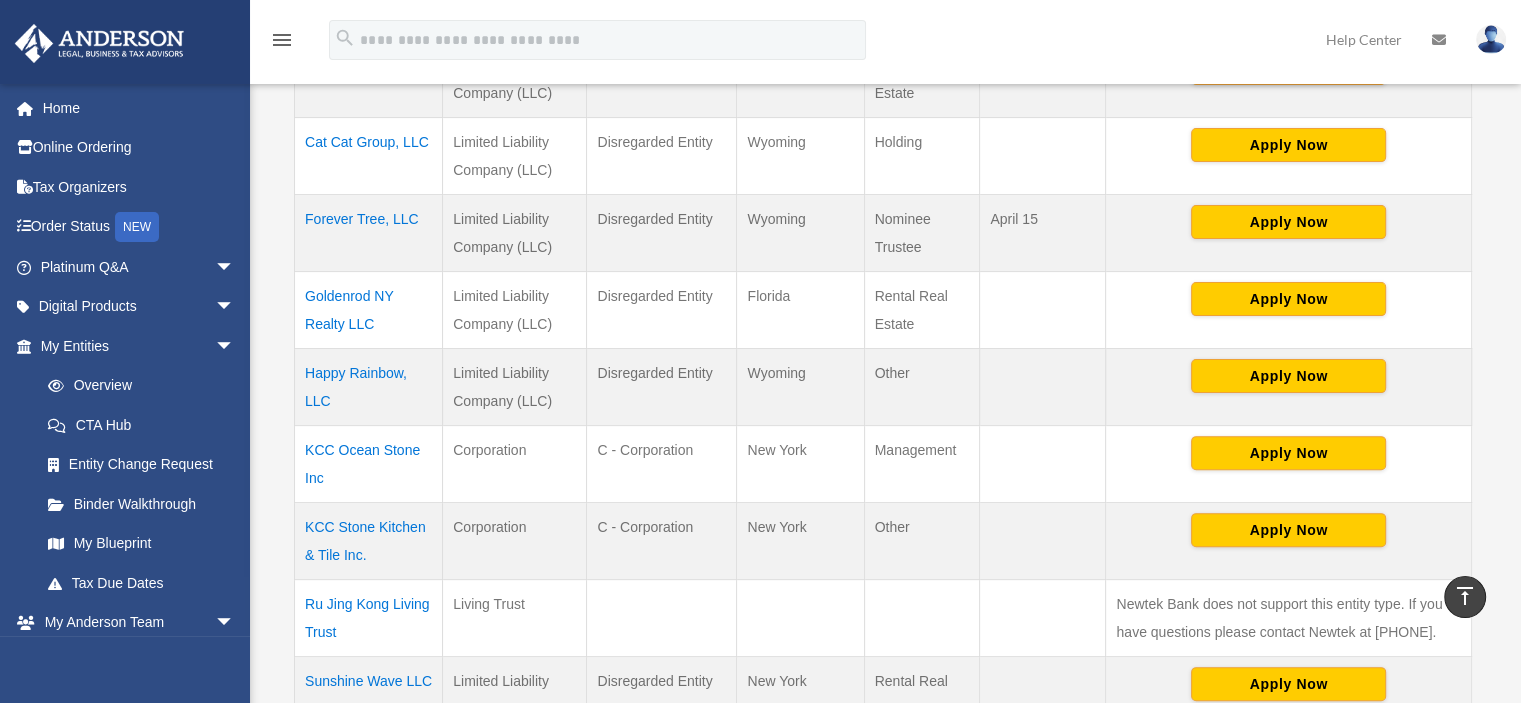 scroll, scrollTop: 496, scrollLeft: 0, axis: vertical 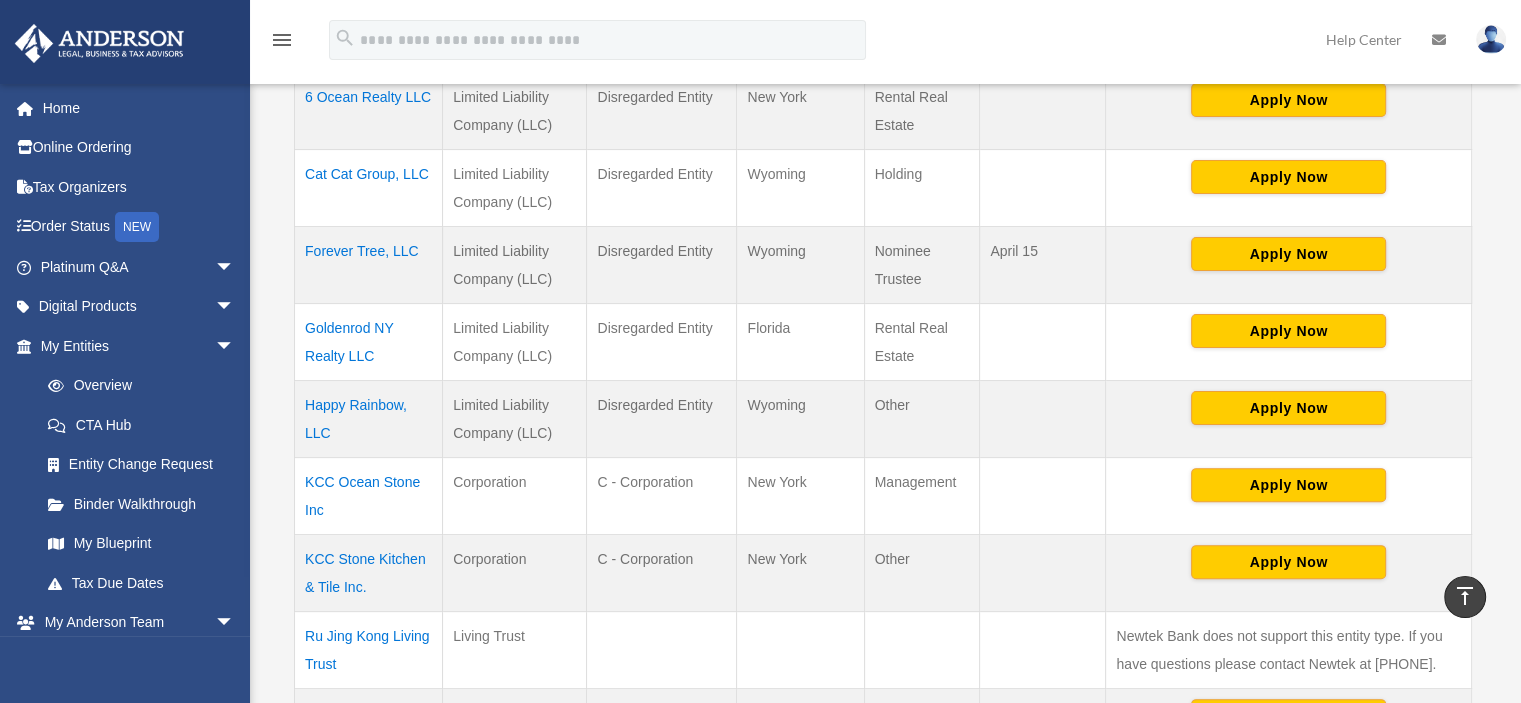 click on "Forever Tree, LLC" at bounding box center (369, 264) 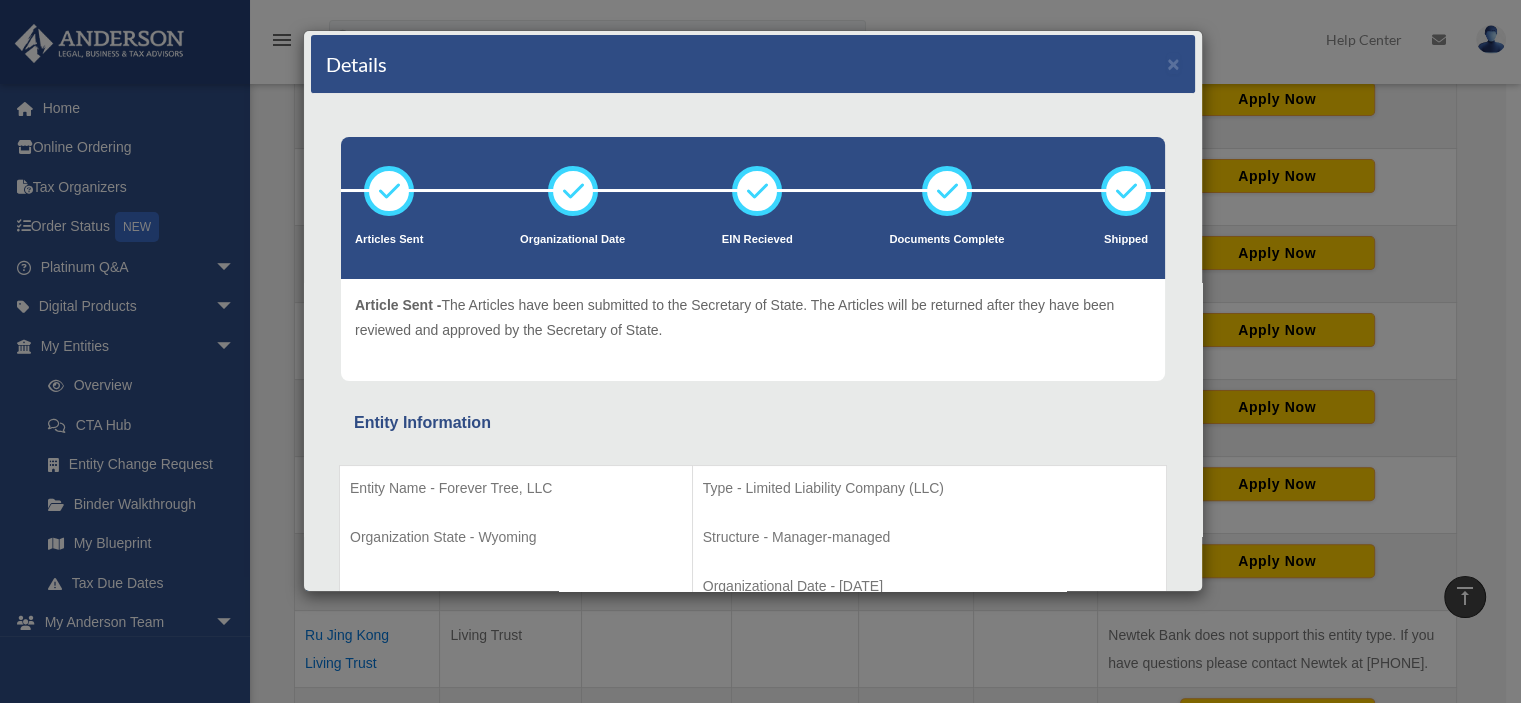 scroll, scrollTop: 0, scrollLeft: 0, axis: both 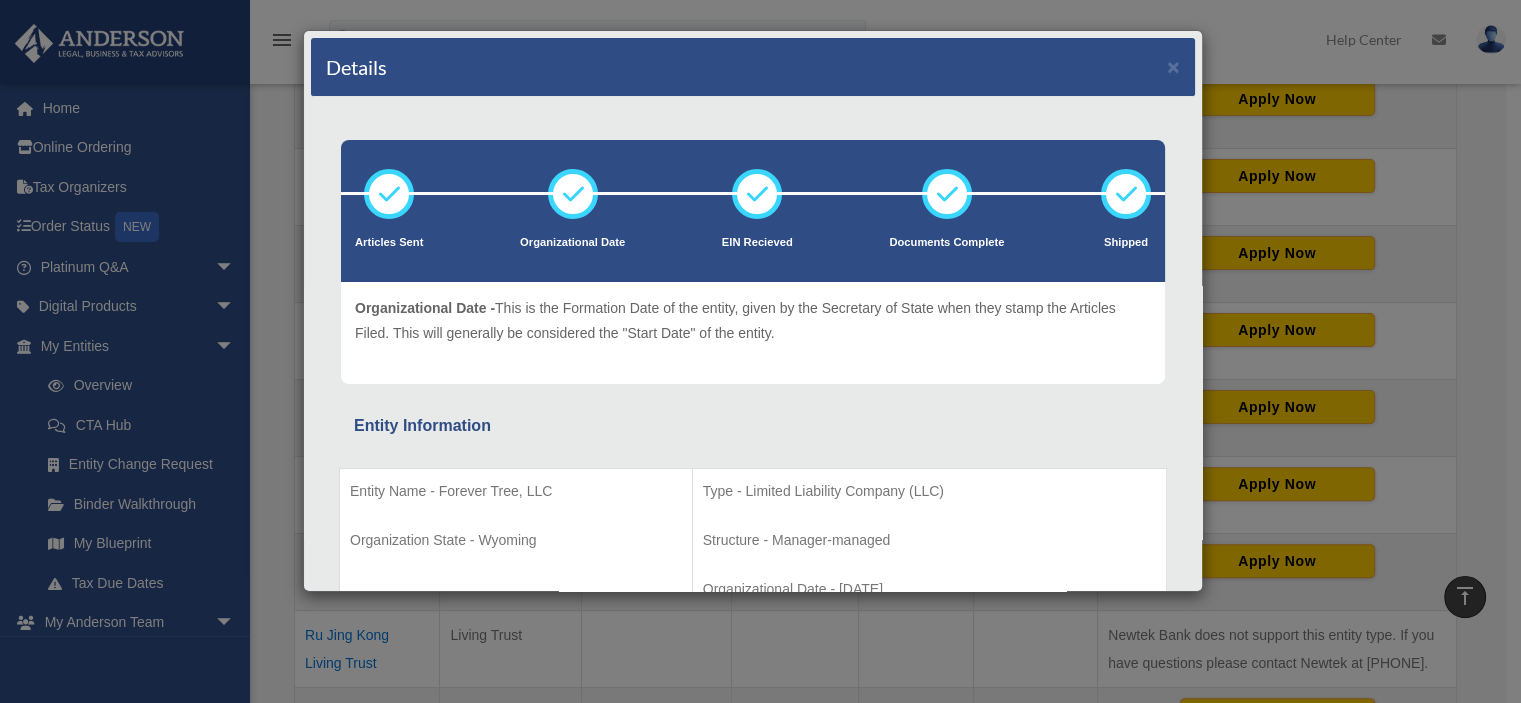 click at bounding box center [573, 194] 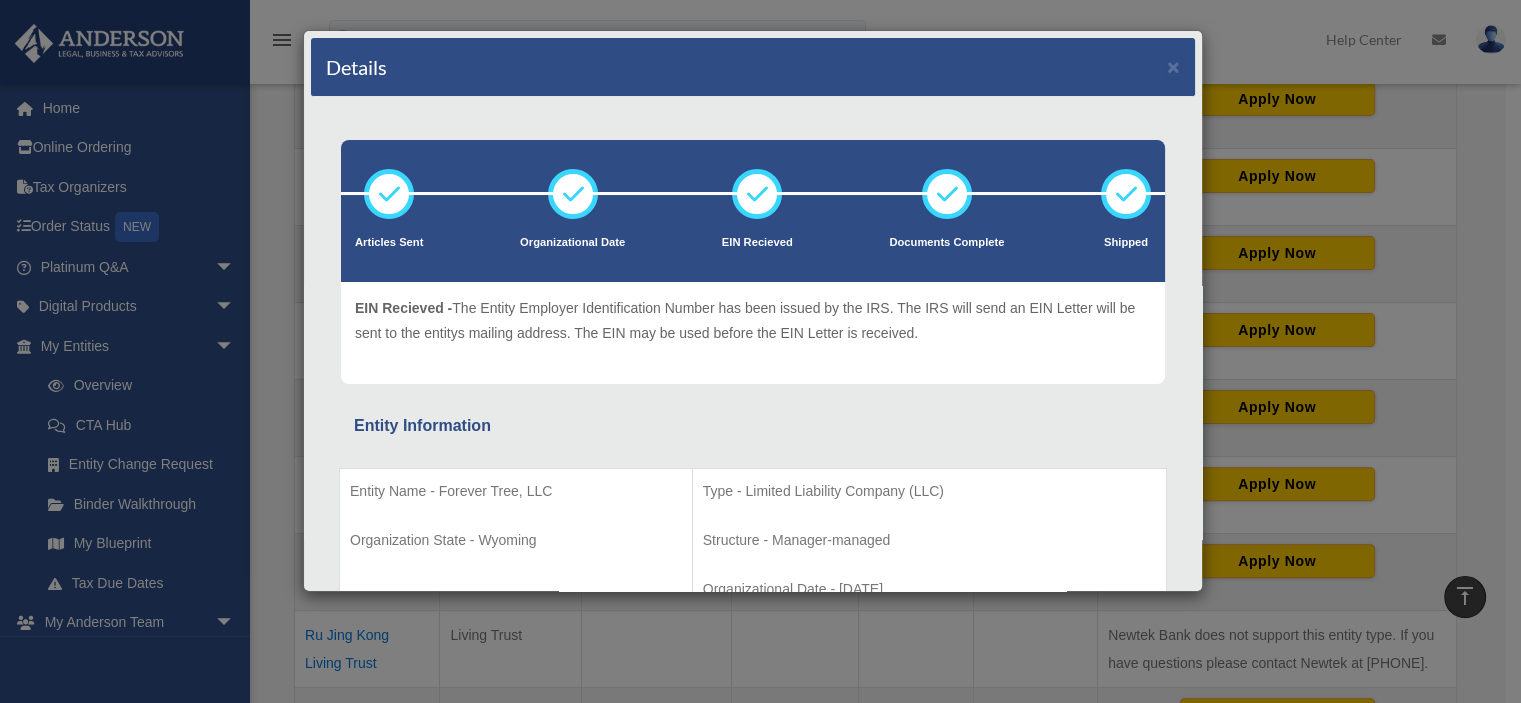 click at bounding box center [757, 194] 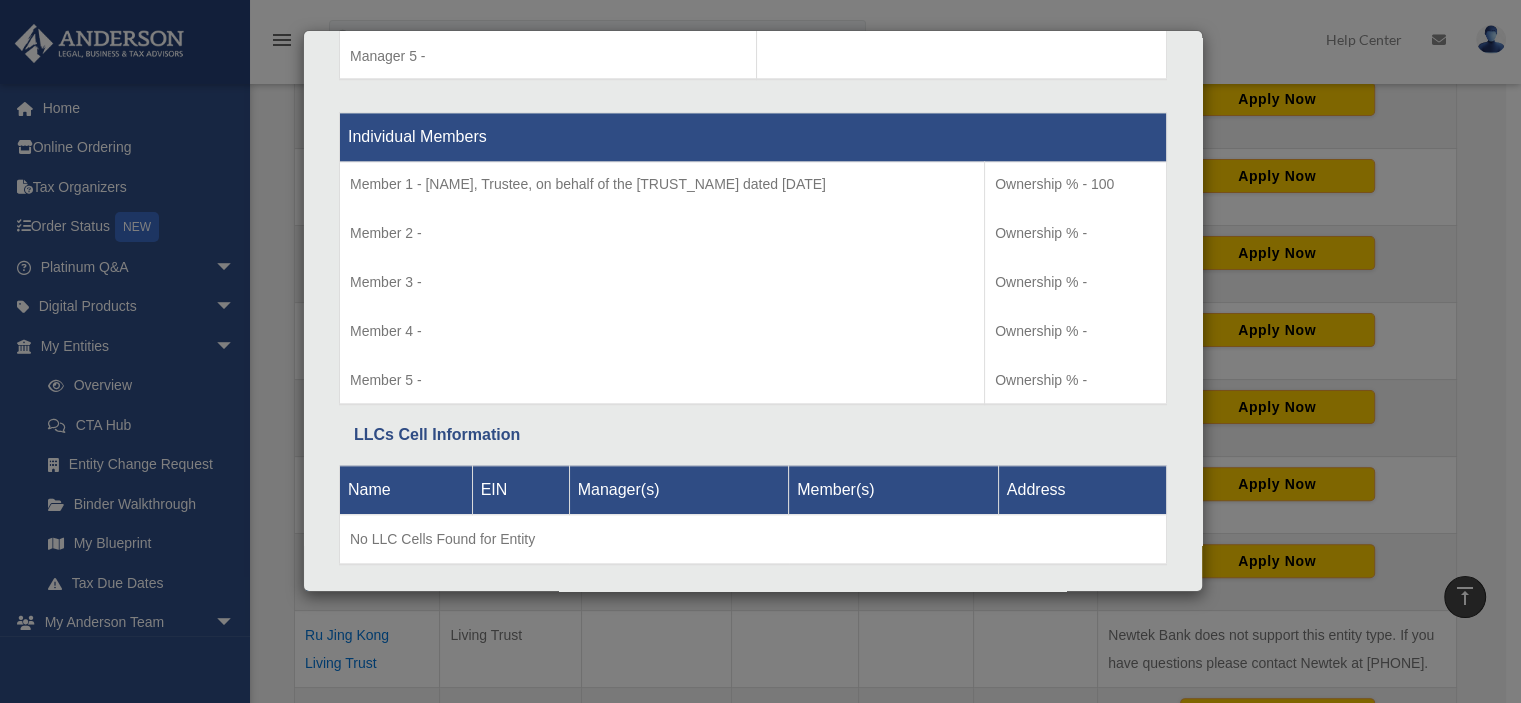 scroll, scrollTop: 2066, scrollLeft: 0, axis: vertical 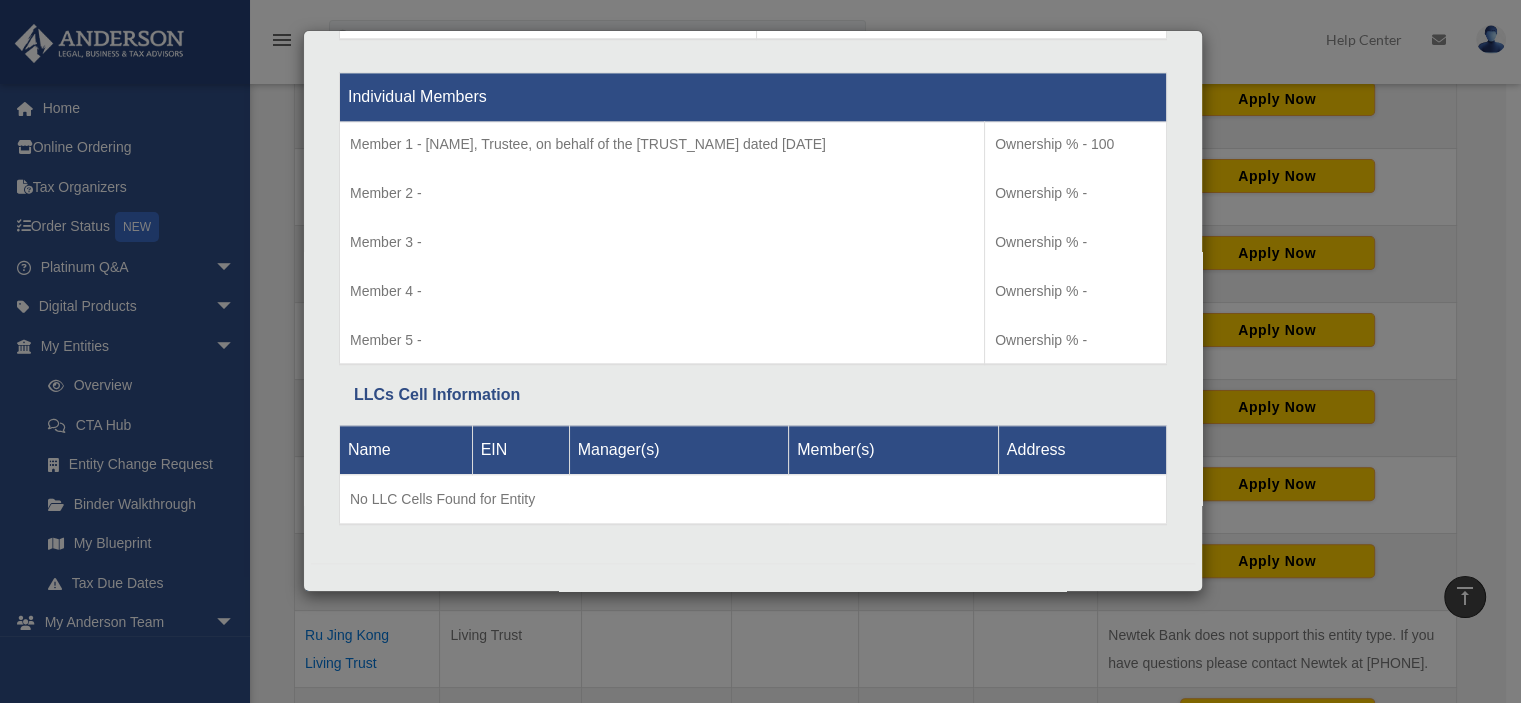 click on "Details
×
Articles Sent
Organizational Date" at bounding box center (760, 351) 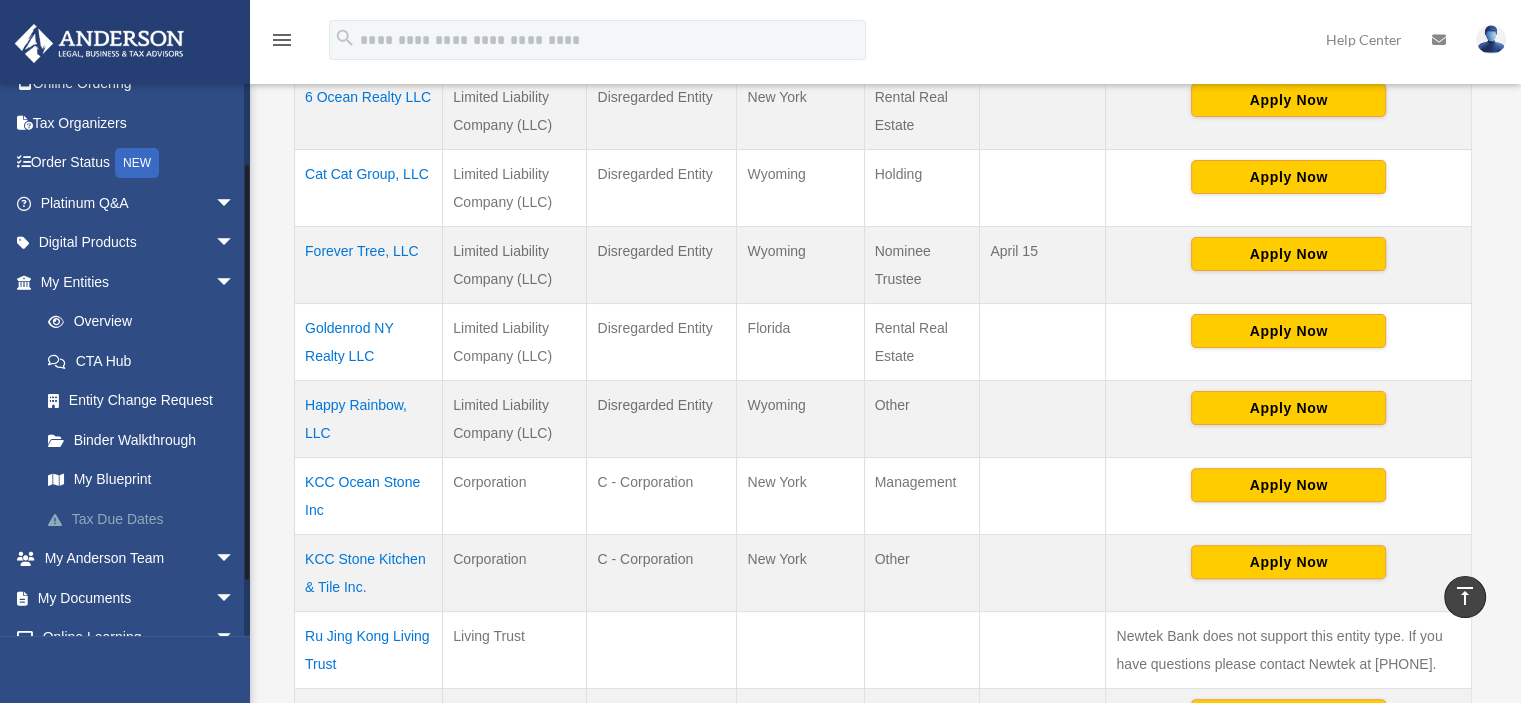 scroll, scrollTop: 100, scrollLeft: 0, axis: vertical 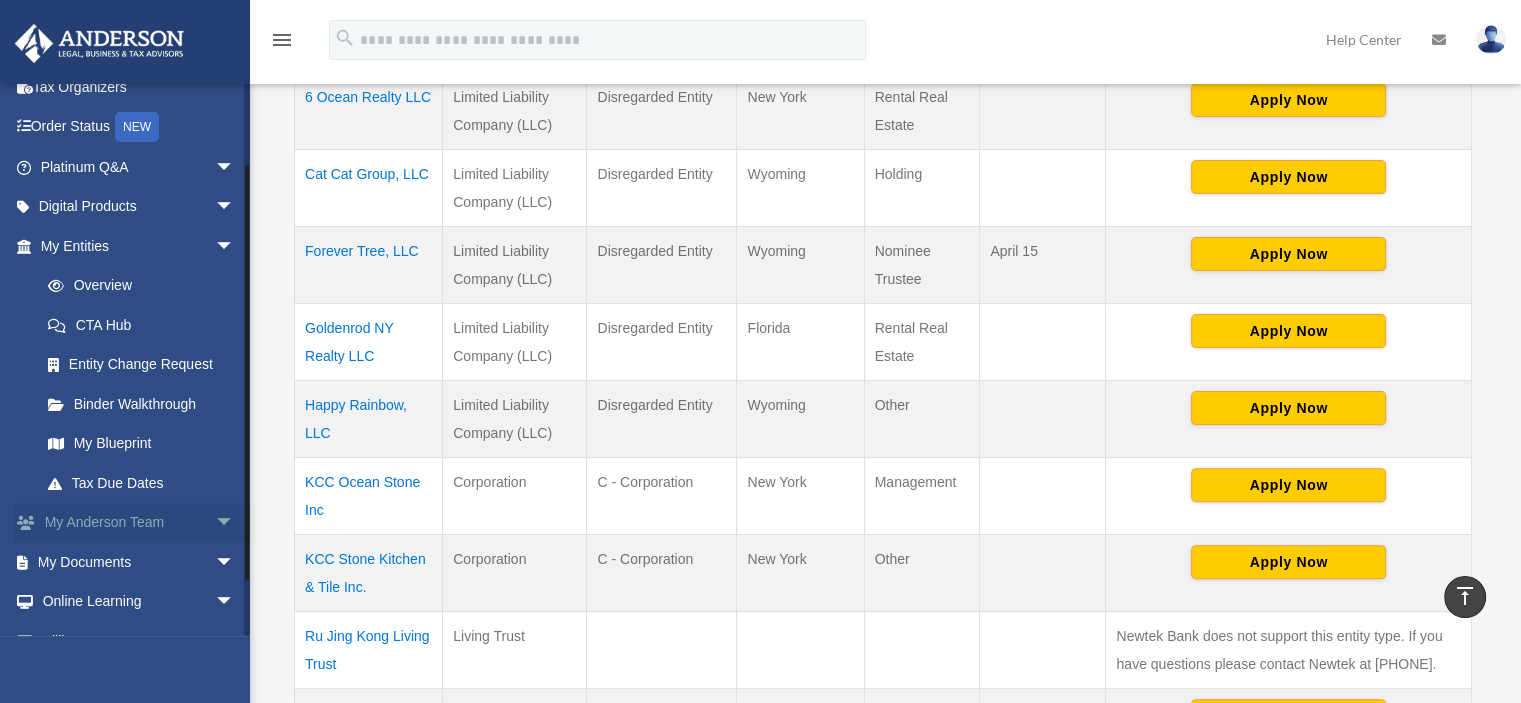 click on "arrow_drop_down" at bounding box center [235, 523] 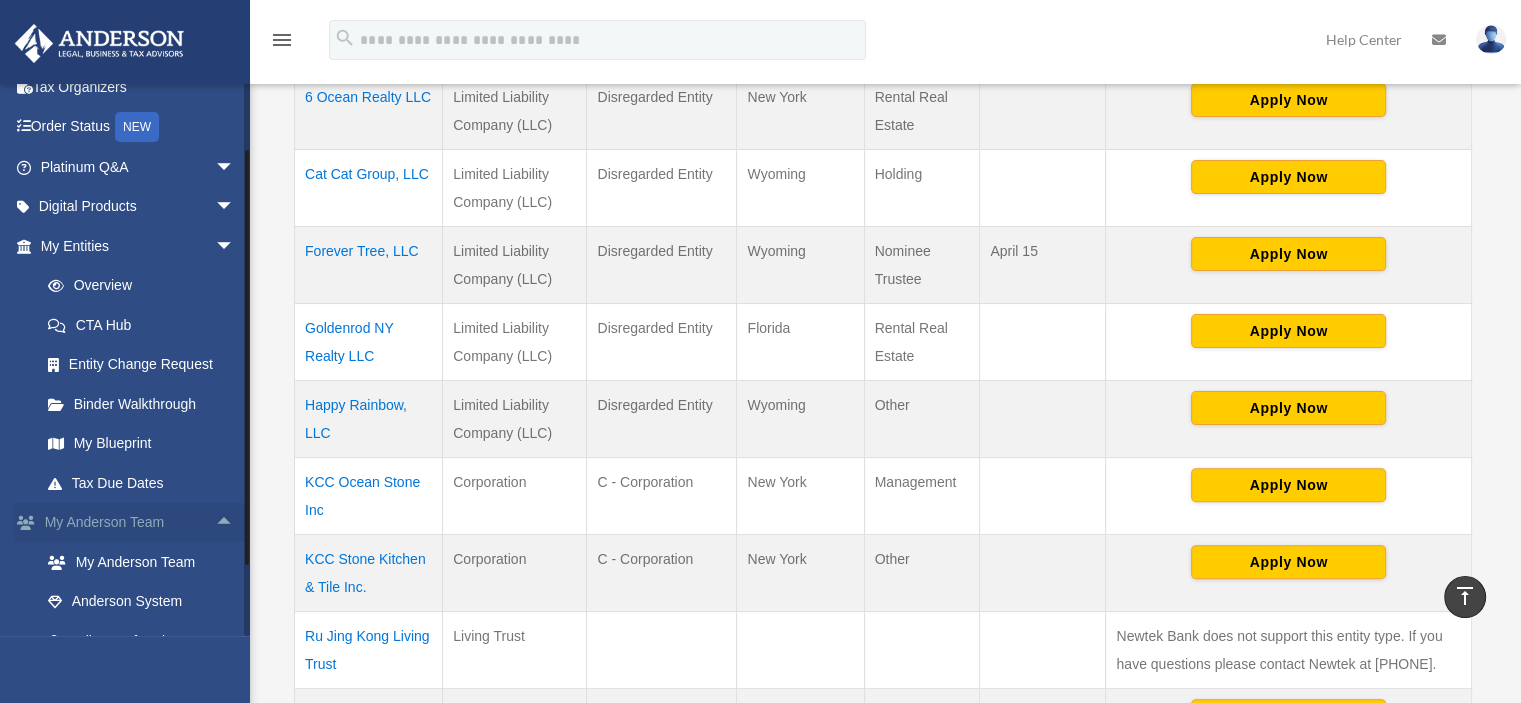 scroll, scrollTop: 200, scrollLeft: 0, axis: vertical 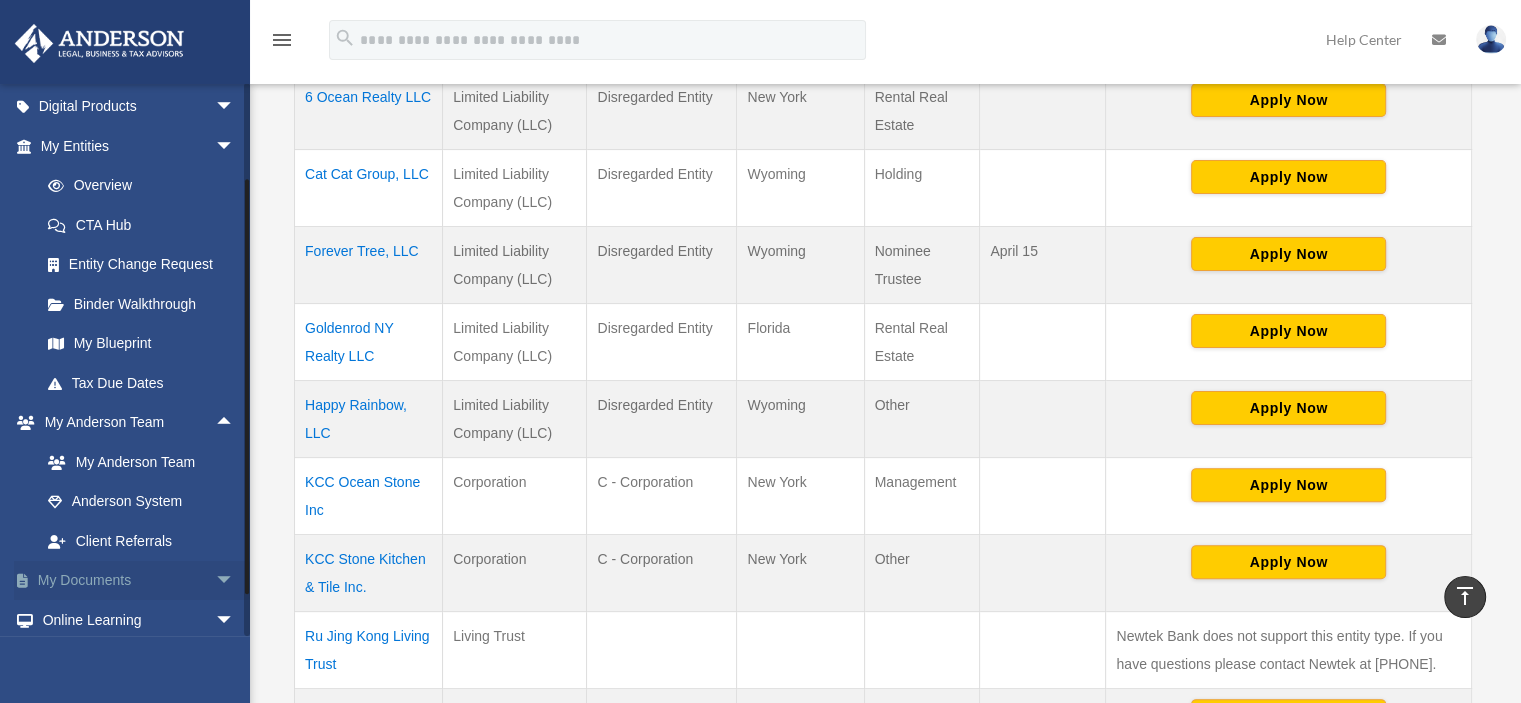 click on "arrow_drop_down" at bounding box center [235, 581] 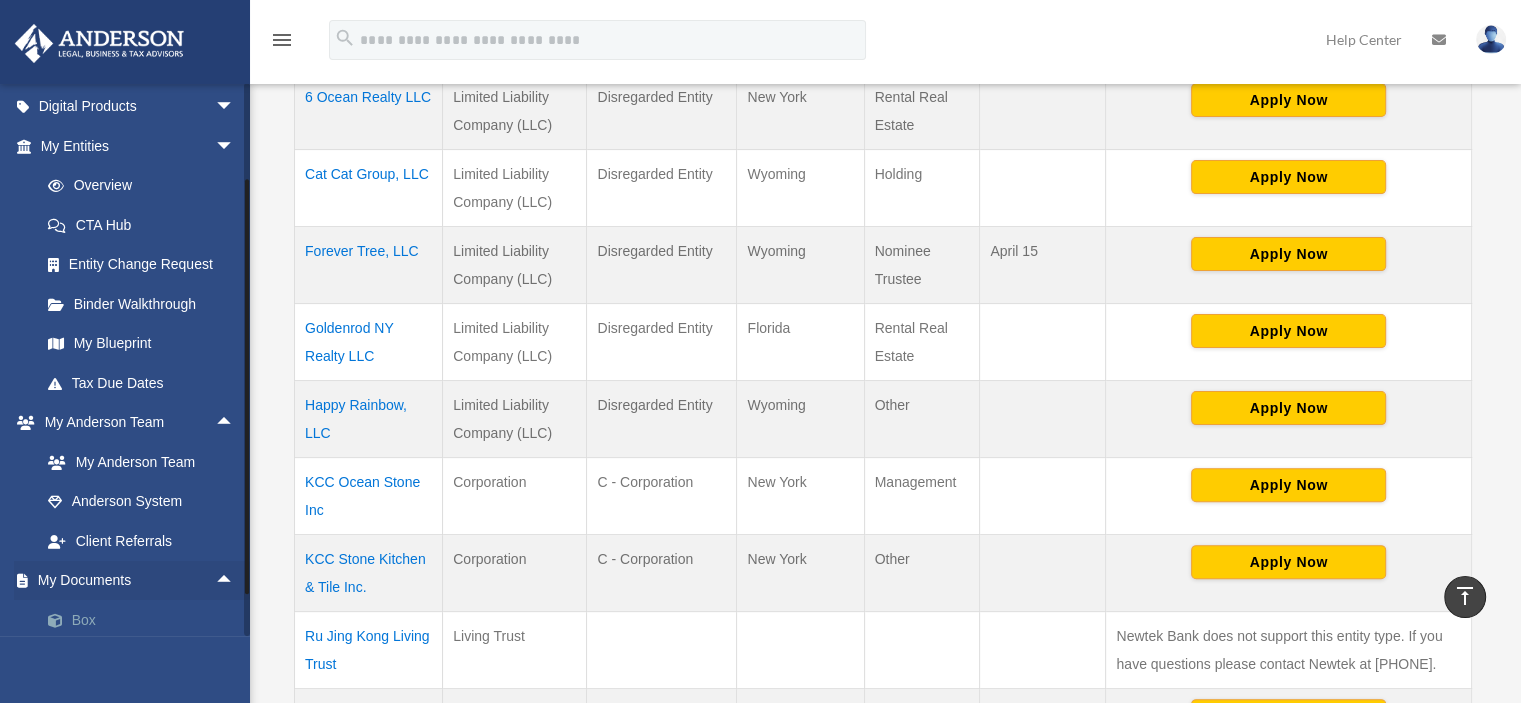 click on "Box" at bounding box center (146, 620) 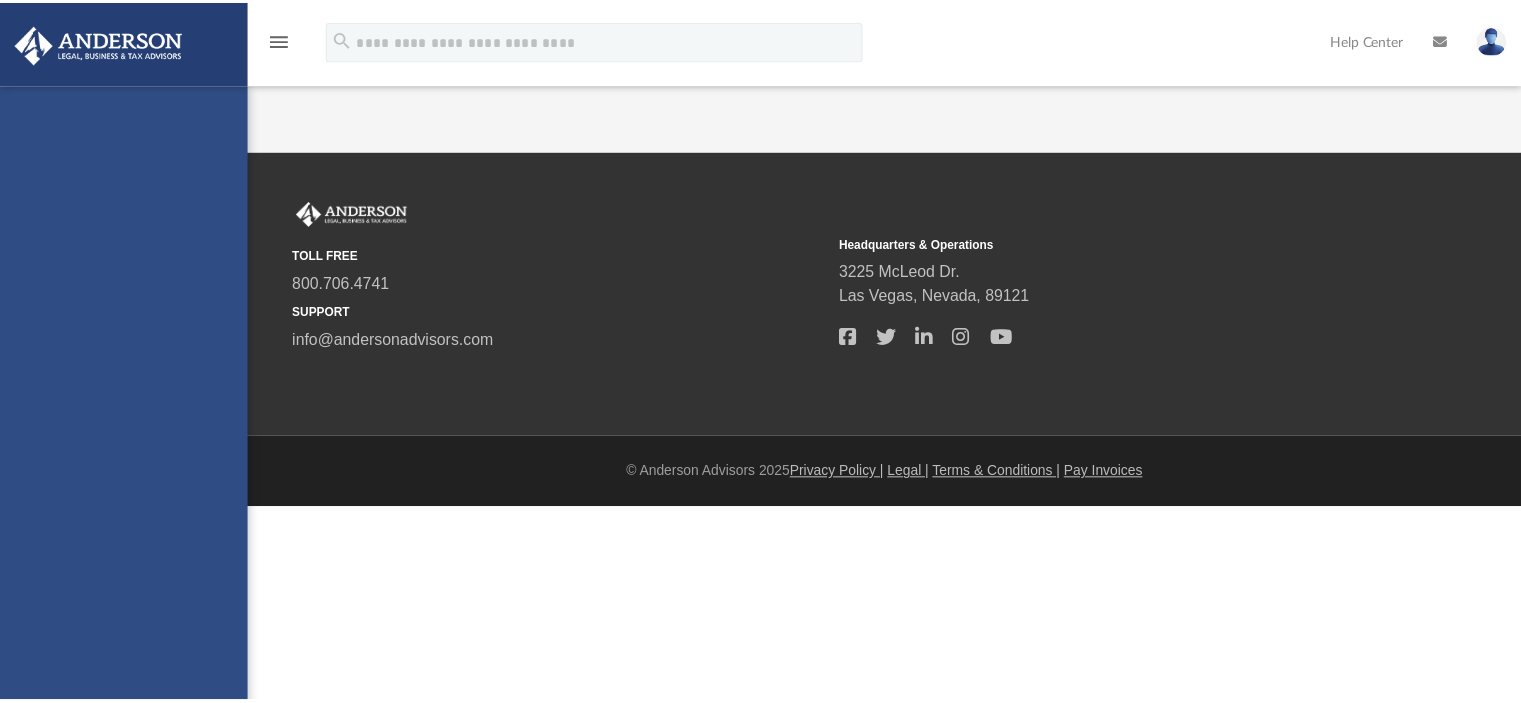 scroll, scrollTop: 0, scrollLeft: 0, axis: both 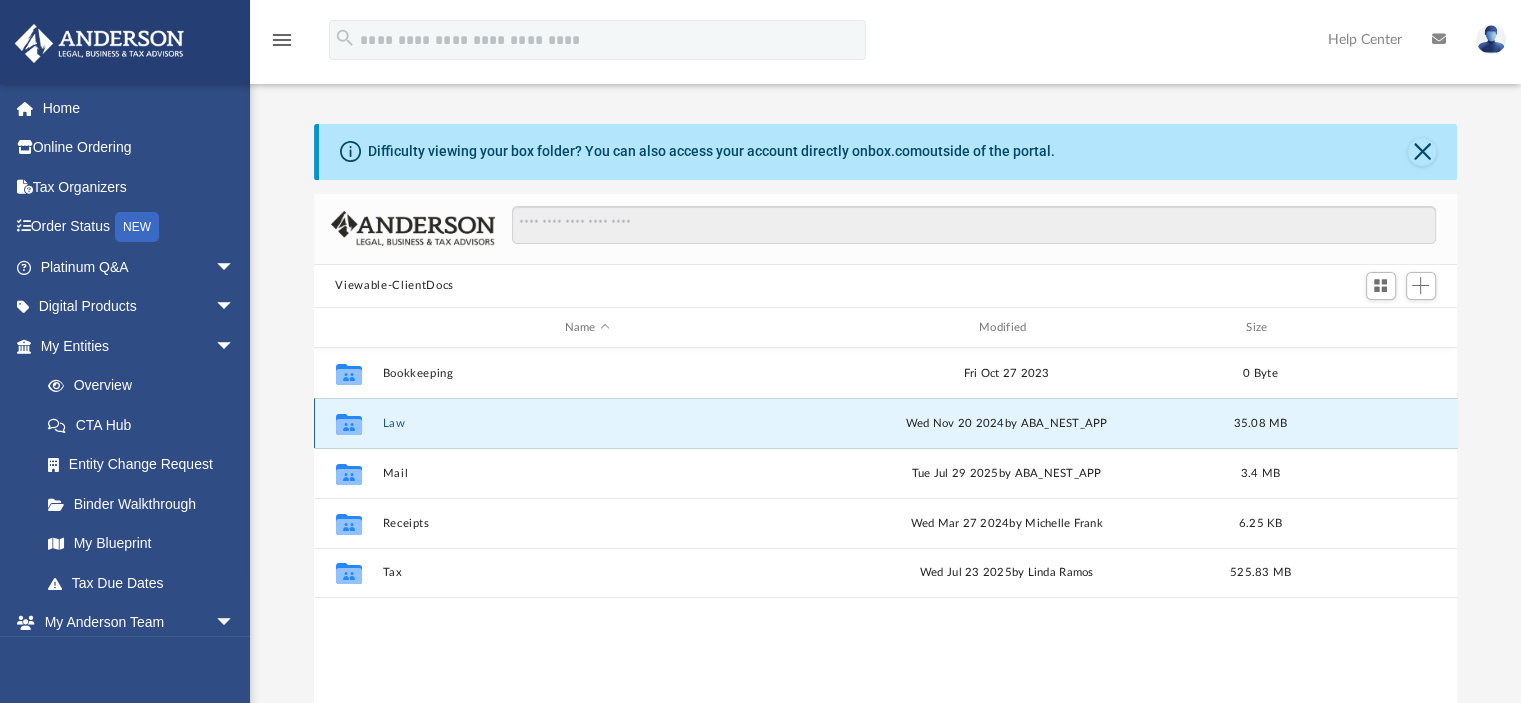click on "Law" at bounding box center [587, 423] 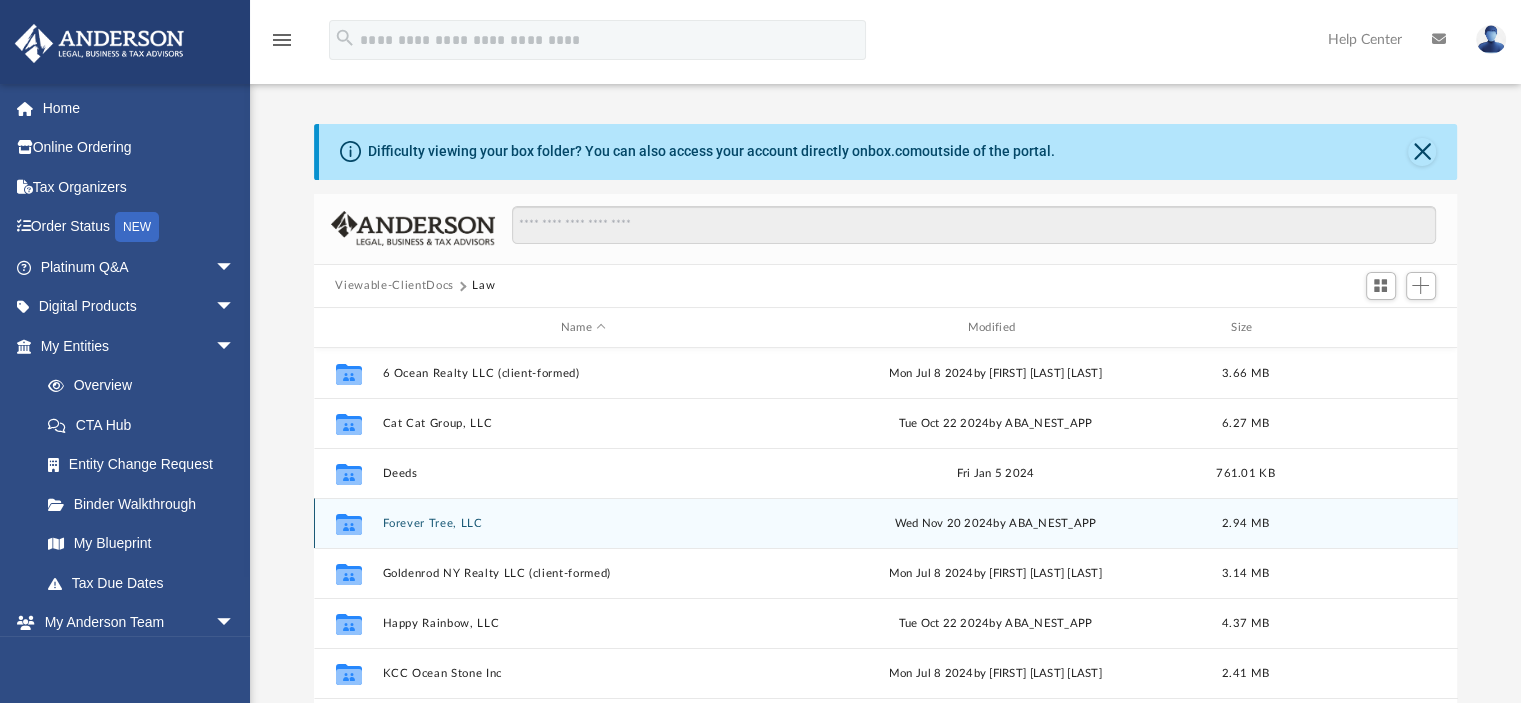click on "Forever Tree, LLC" at bounding box center [583, 523] 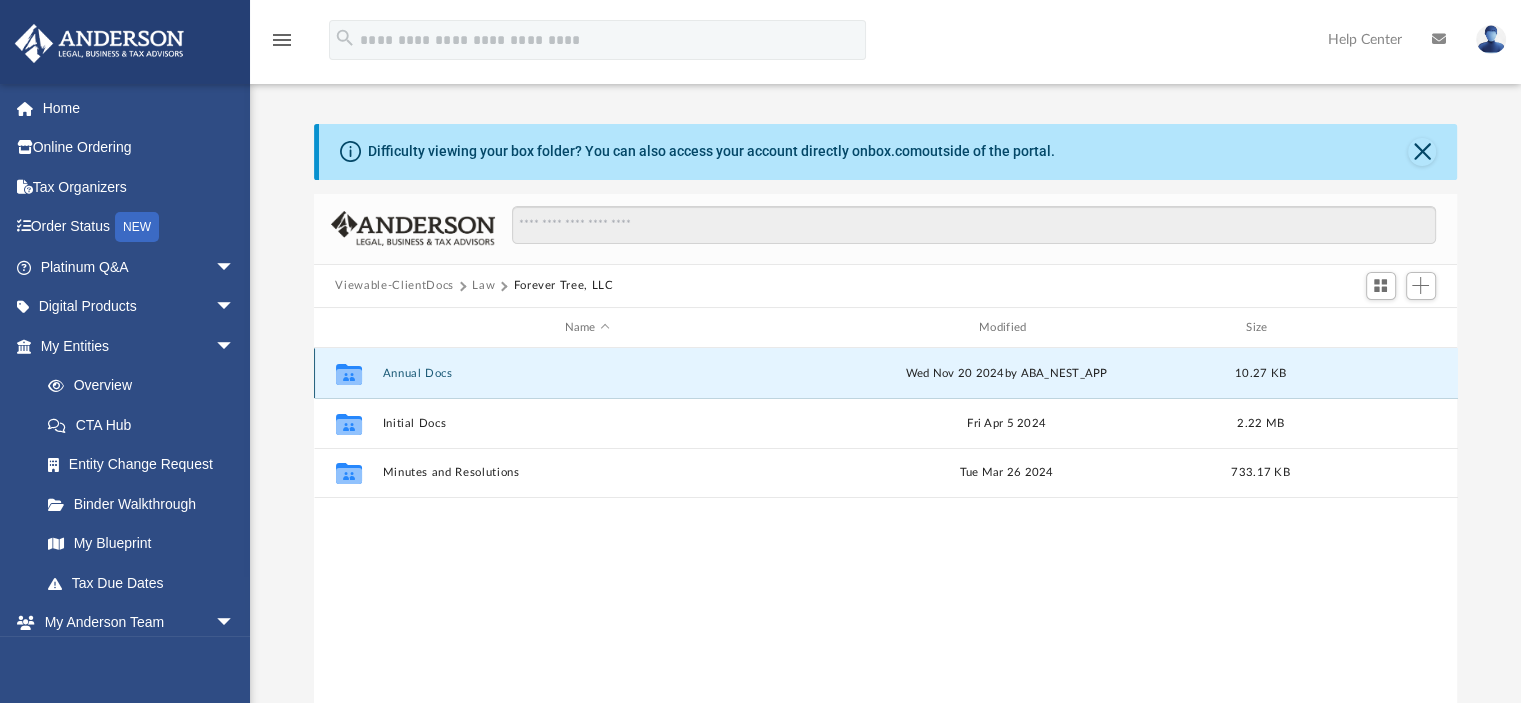 click on "Annual Docs" at bounding box center [587, 373] 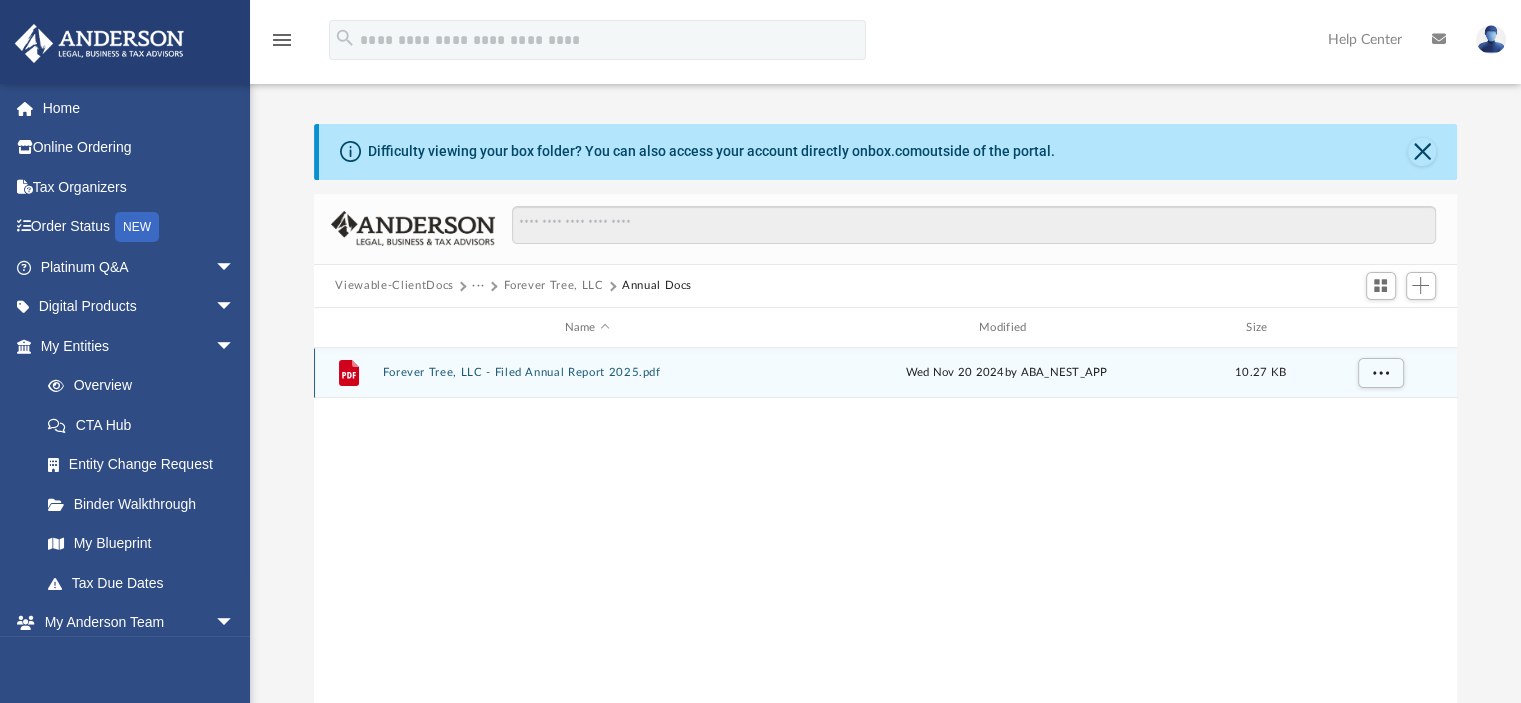 click on "Forever Tree, LLC - Filed Annual Report 2025.pdf" at bounding box center (587, 373) 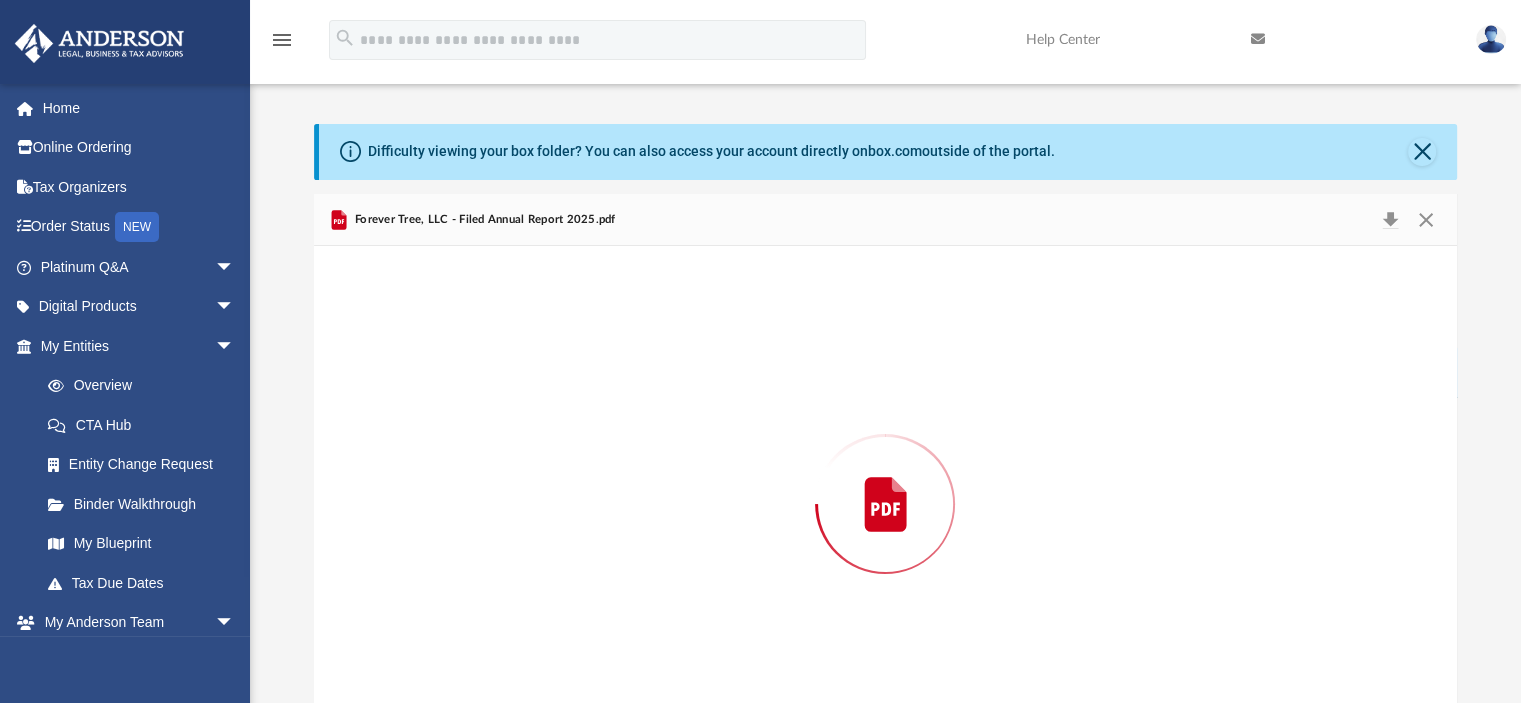 scroll, scrollTop: 59, scrollLeft: 0, axis: vertical 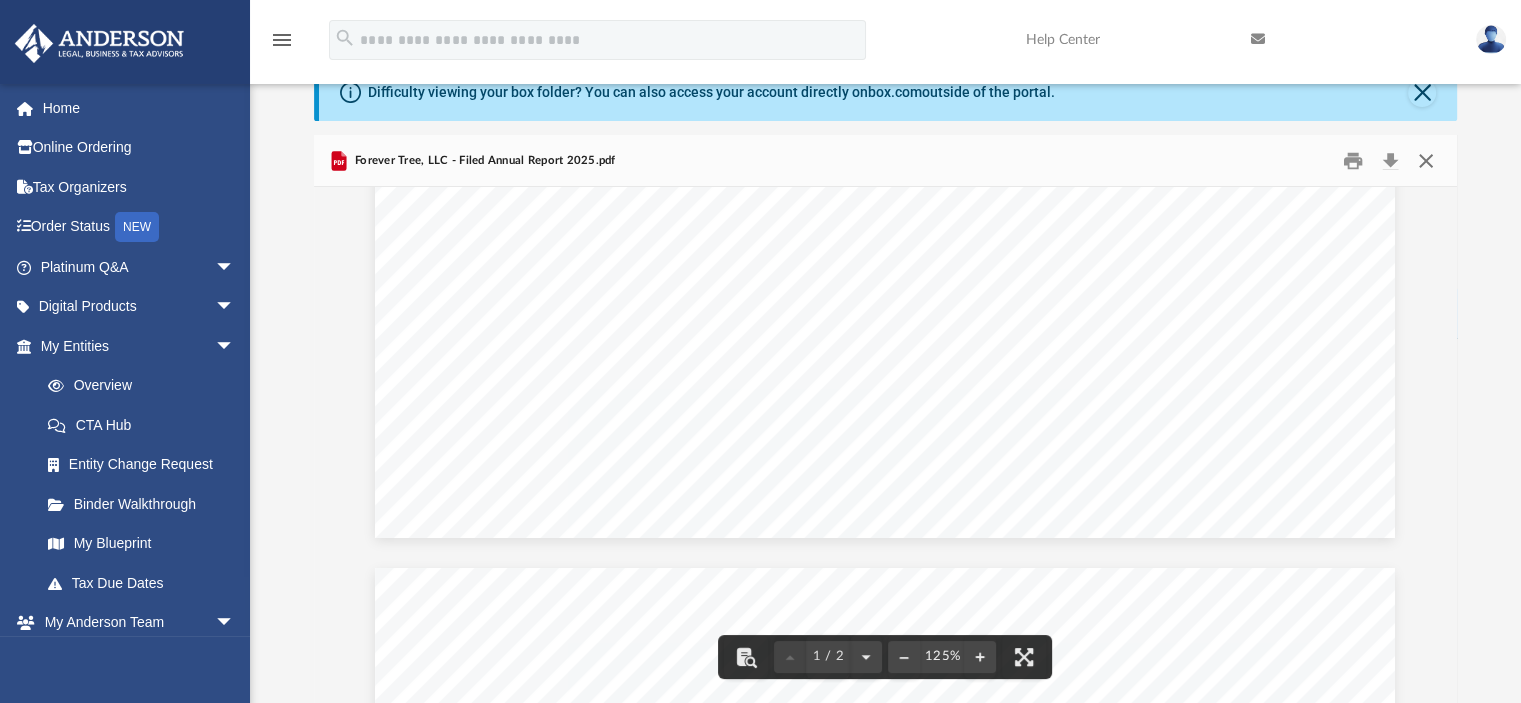 click at bounding box center [1426, 160] 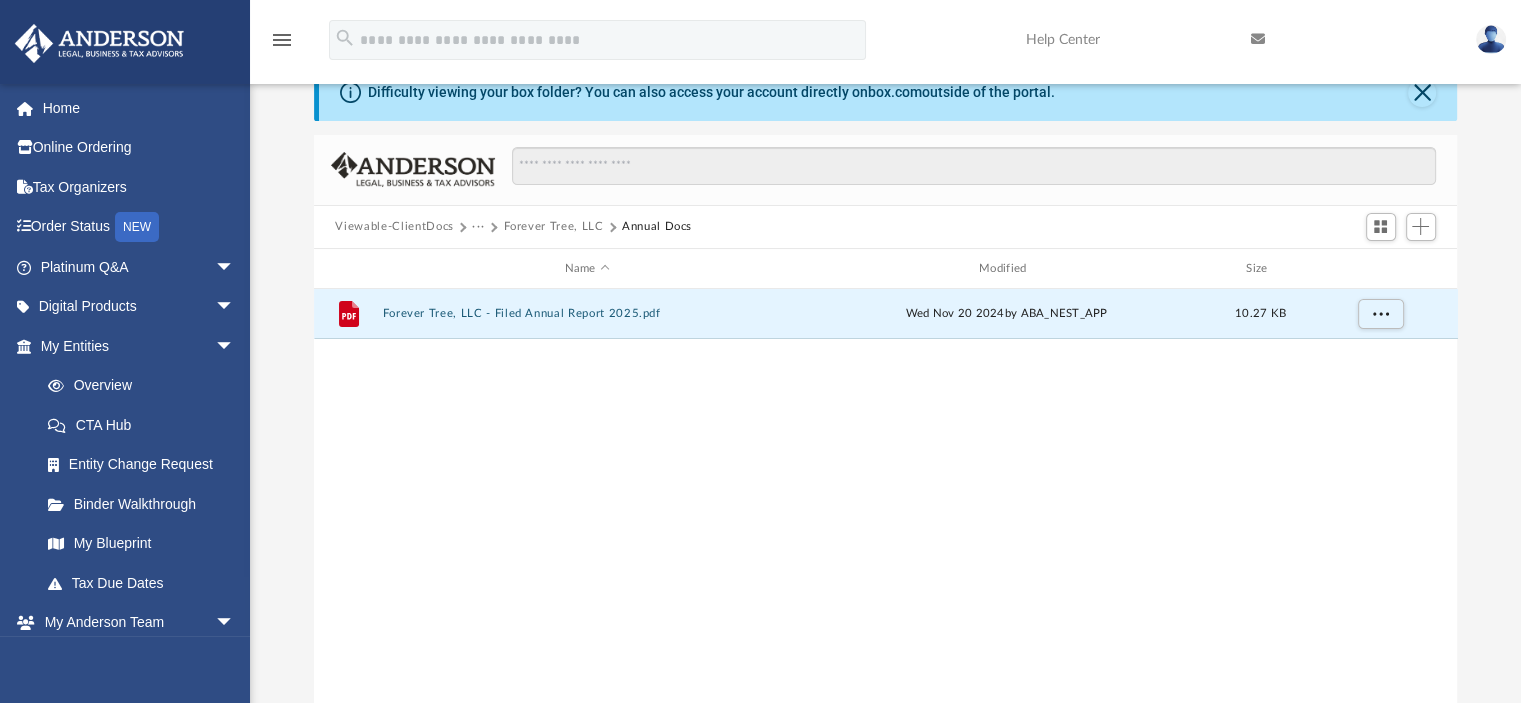 click on "Forever Tree, LLC" at bounding box center [553, 227] 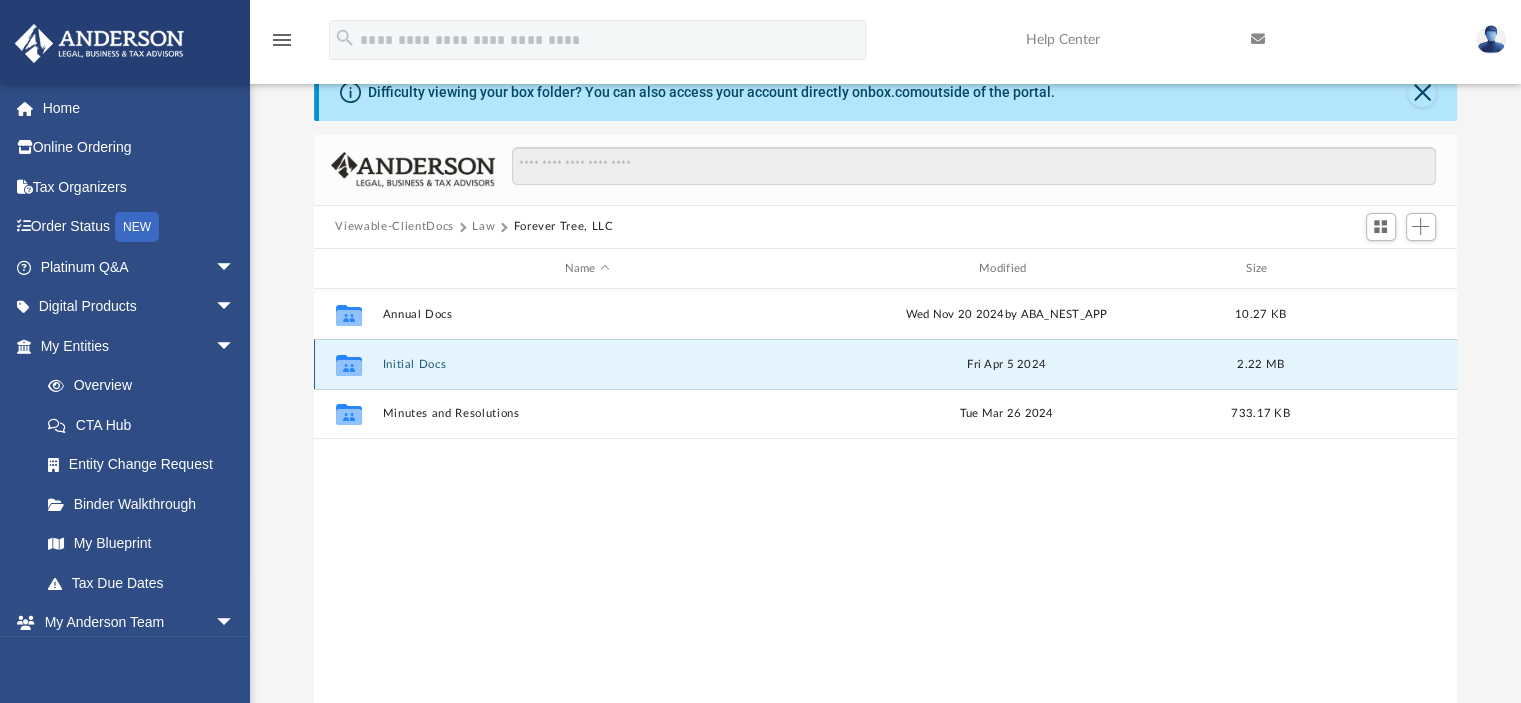 click on "Initial Docs" at bounding box center (587, 364) 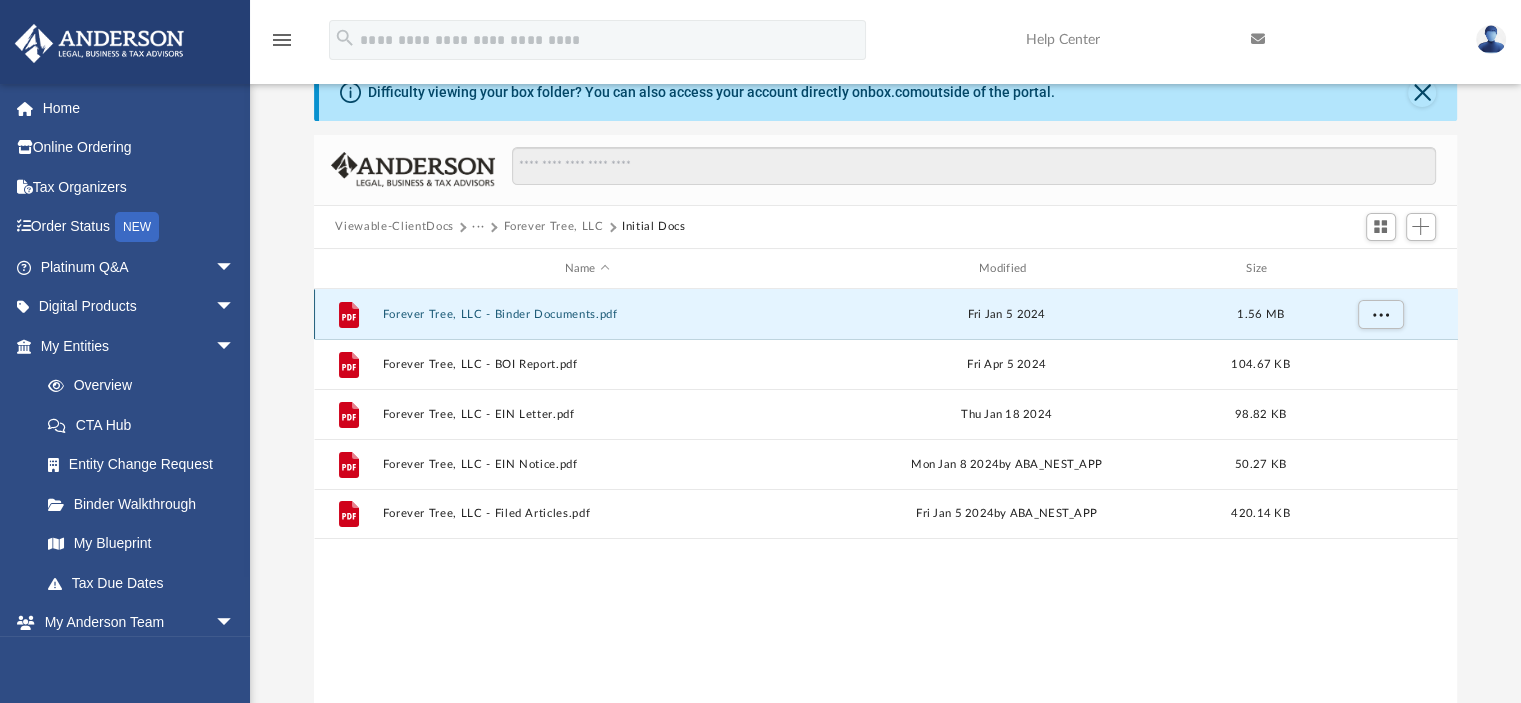 click on "Forever Tree, LLC - Binder Documents.pdf" at bounding box center [587, 314] 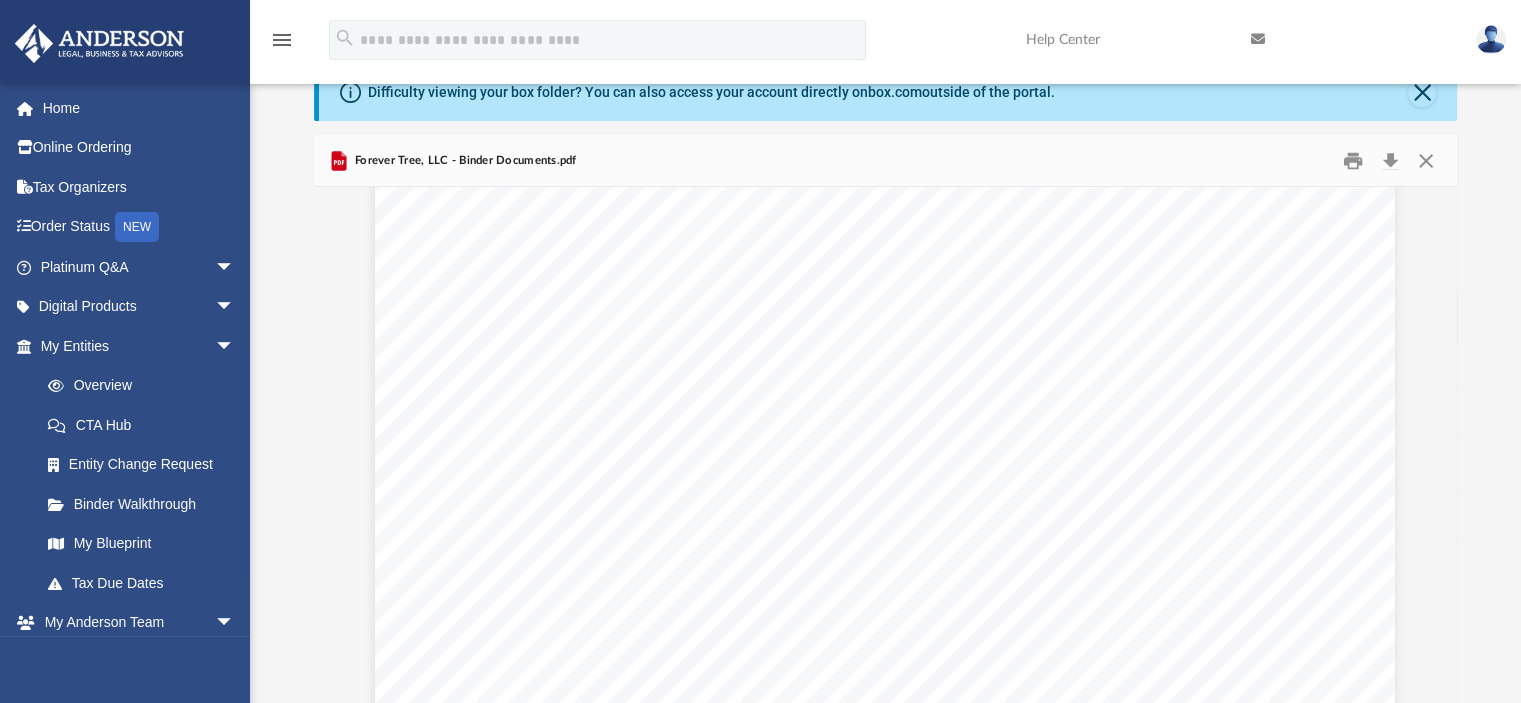 scroll, scrollTop: 16400, scrollLeft: 0, axis: vertical 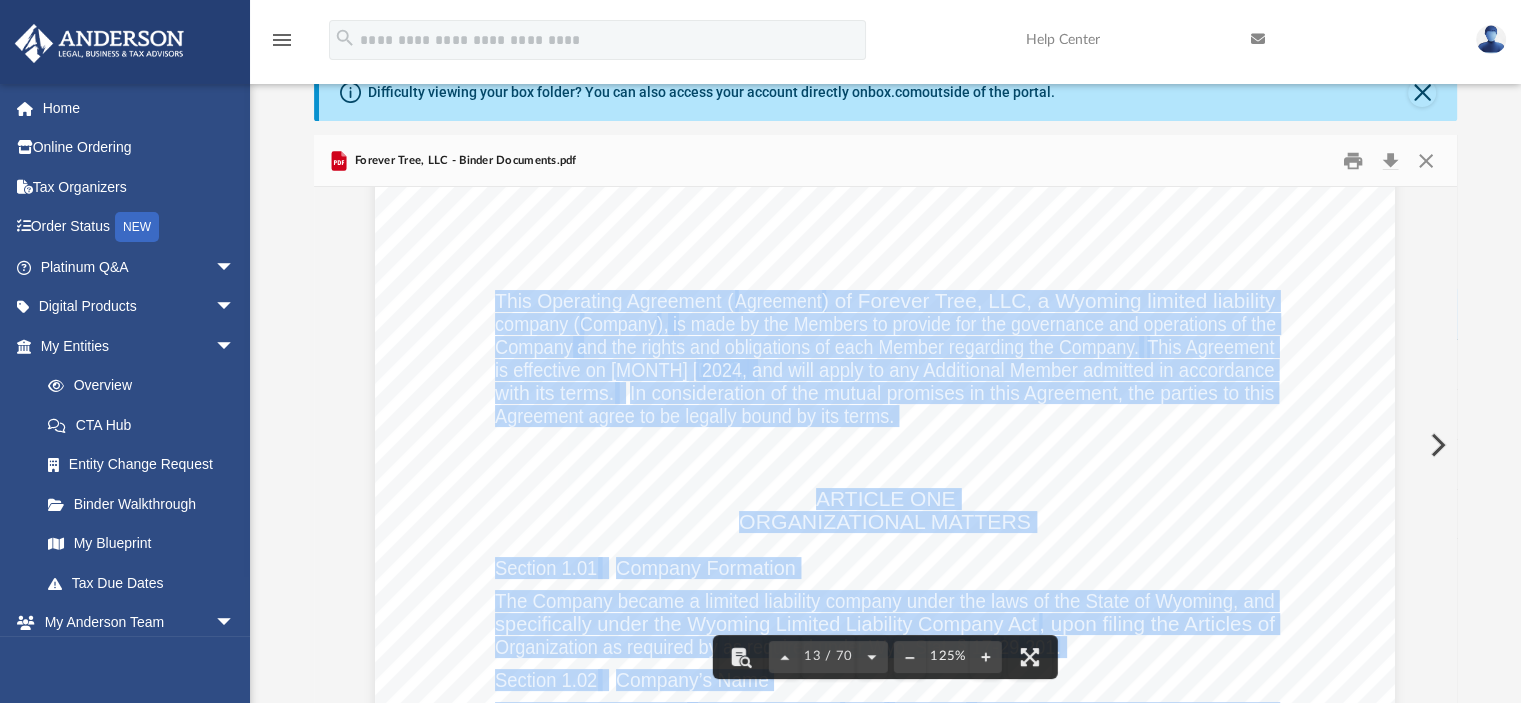 drag, startPoint x: 489, startPoint y: 296, endPoint x: 898, endPoint y: 419, distance: 427.09485 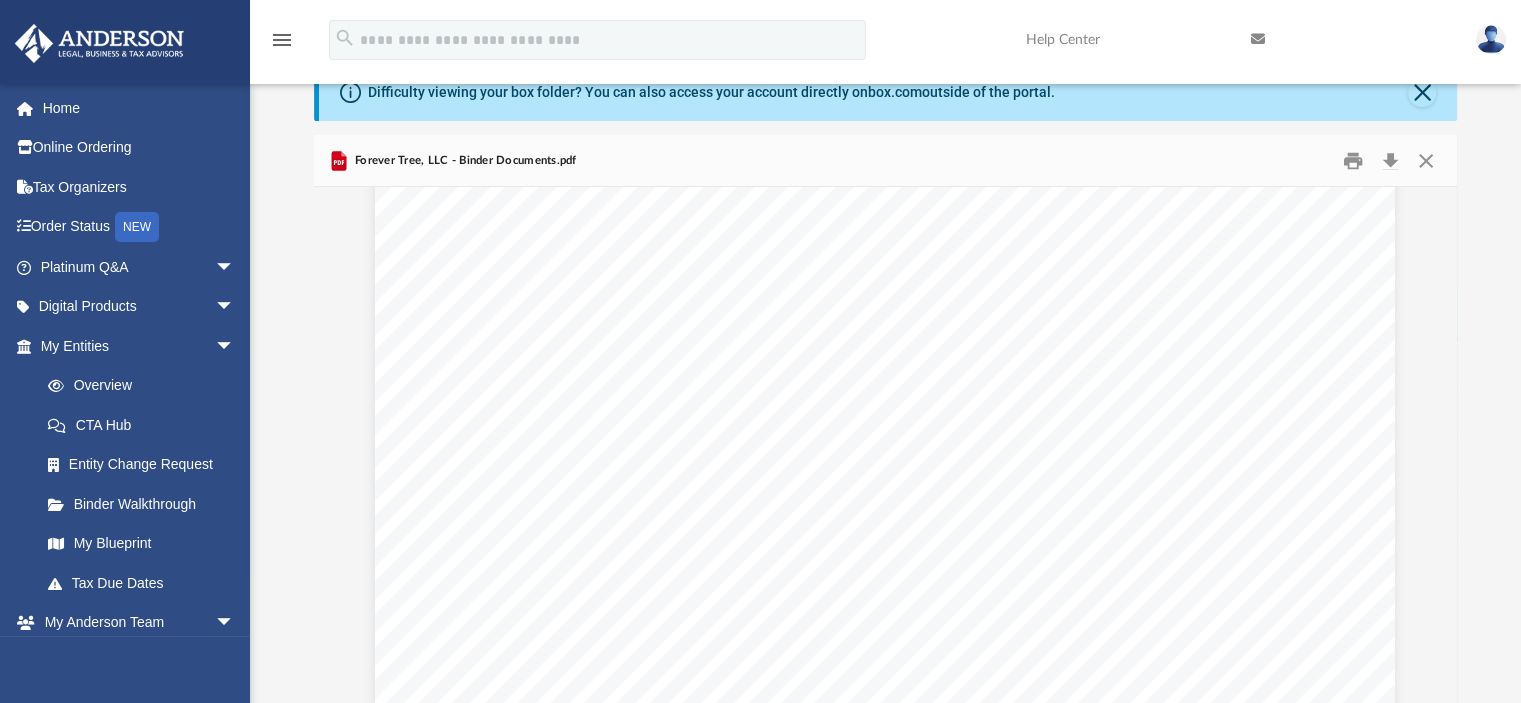 scroll, scrollTop: 23400, scrollLeft: 0, axis: vertical 